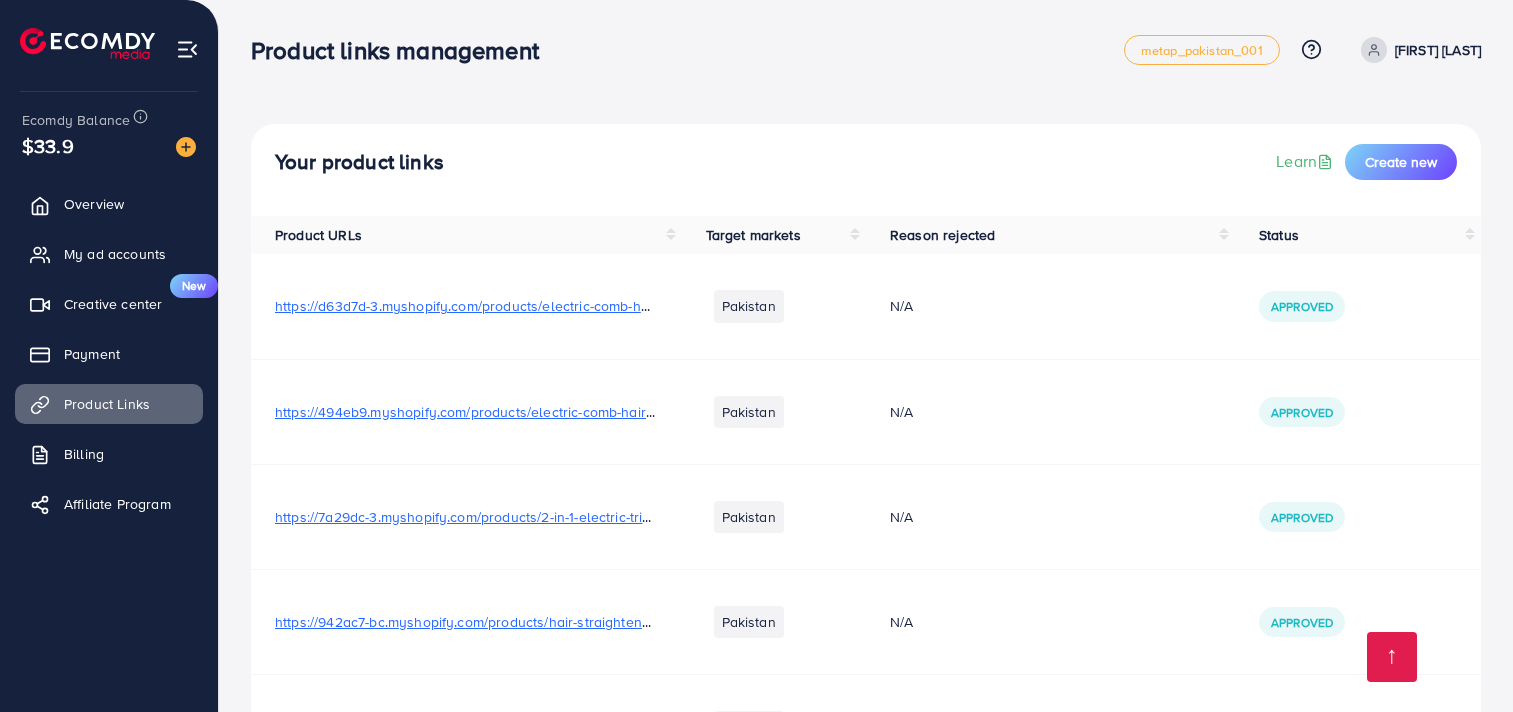 scroll, scrollTop: 4374, scrollLeft: 0, axis: vertical 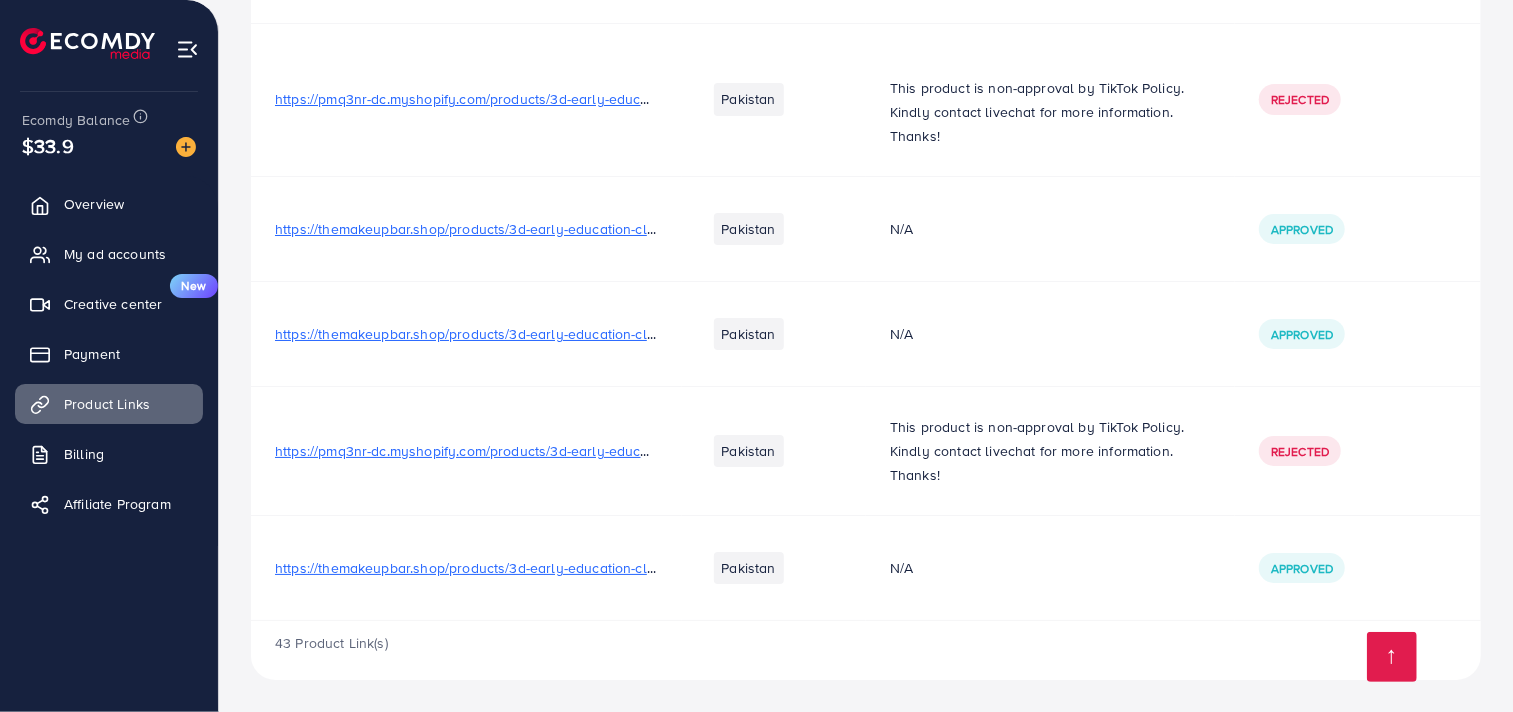 click on "https://pmq3nr-dc.myshopify.com/products/3d-early-education-cloth-book-for-kids-1" at bounding box center [540, 451] 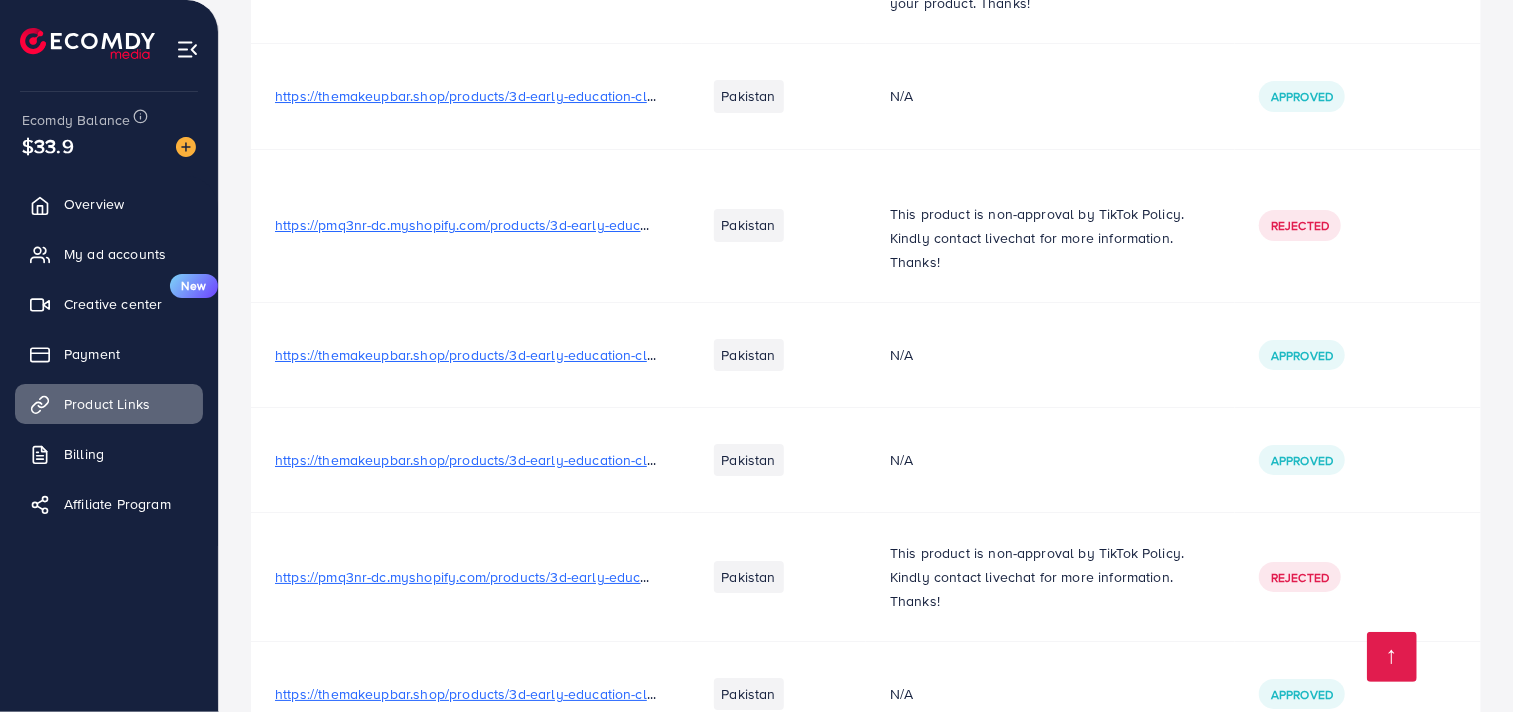 scroll, scrollTop: 4268, scrollLeft: 0, axis: vertical 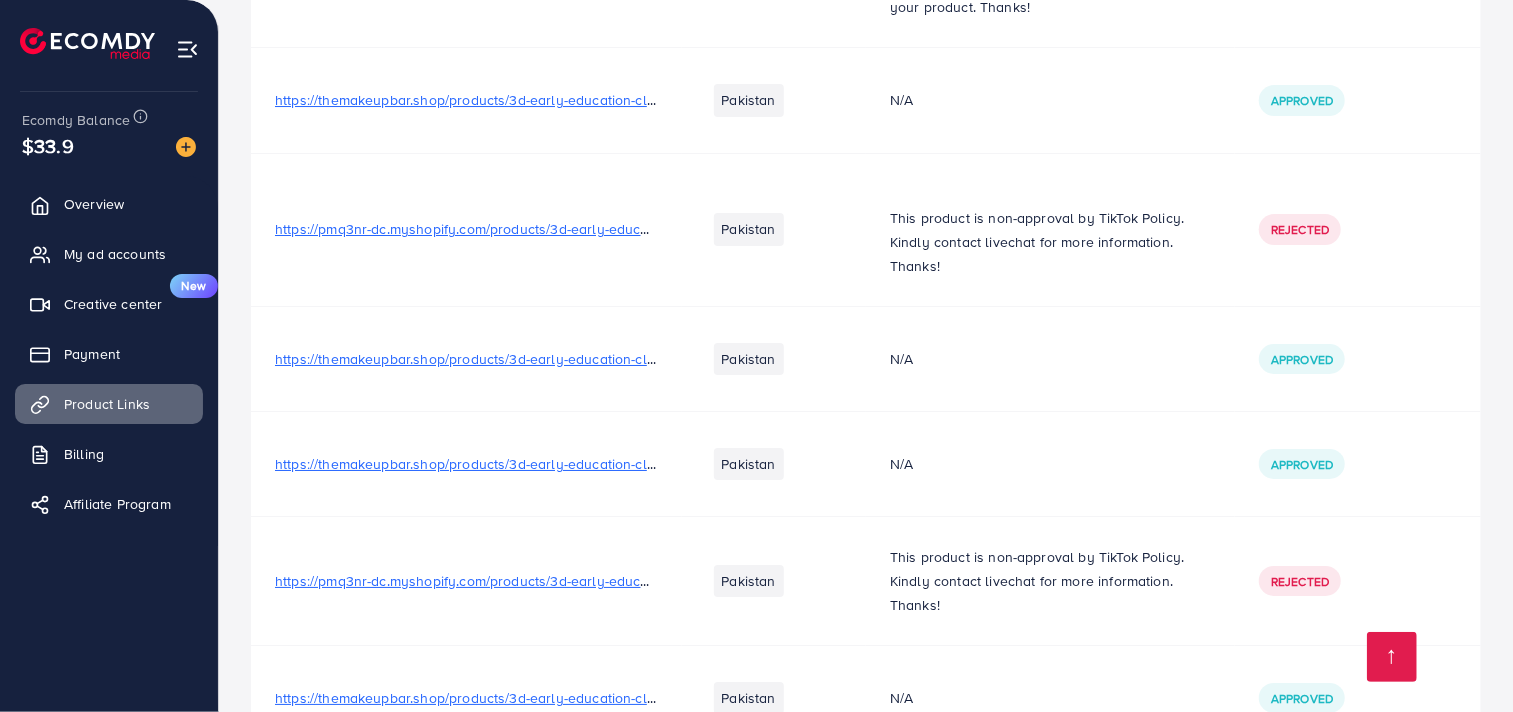 click on "https://themakeupbar.shop/products/3d-early-education-cloth-book-for-kids" at bounding box center [515, 100] 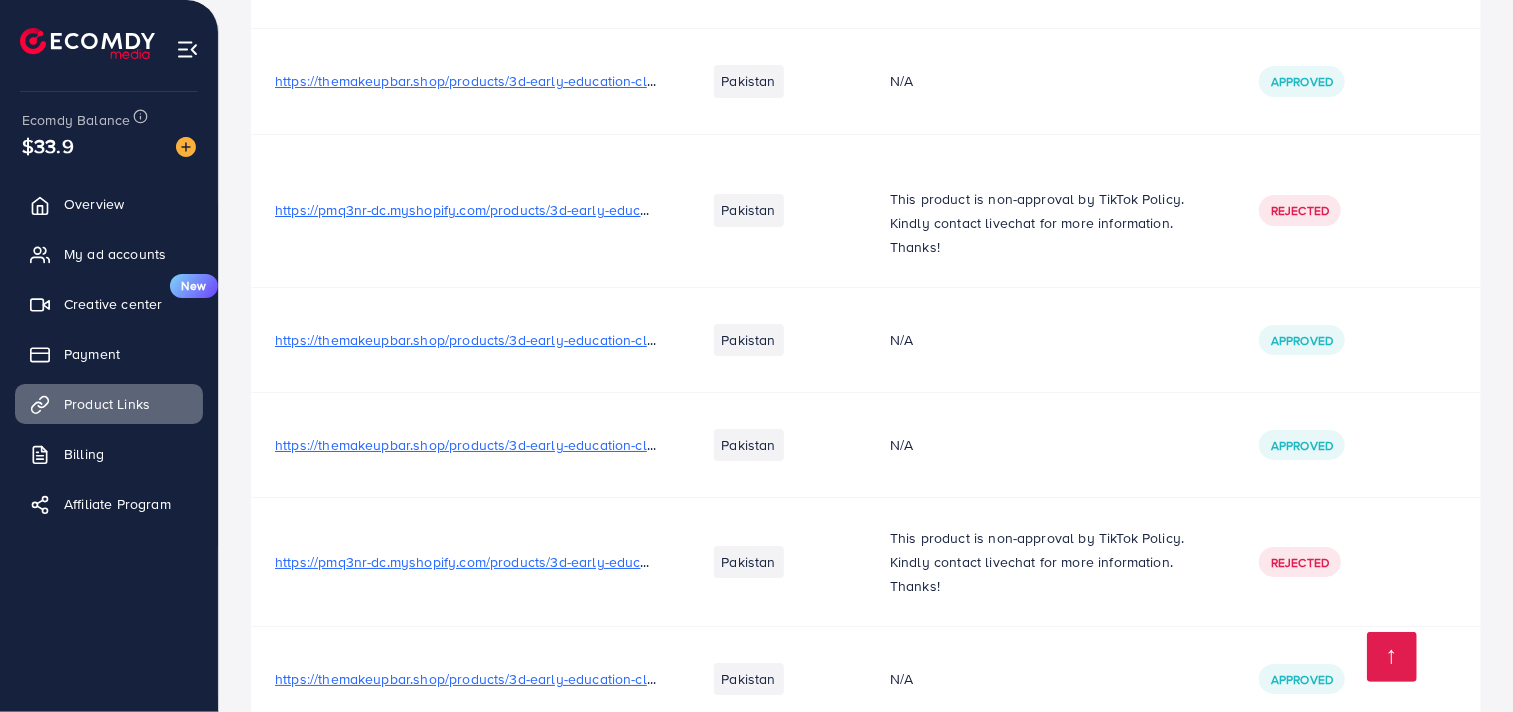 scroll, scrollTop: 4398, scrollLeft: 0, axis: vertical 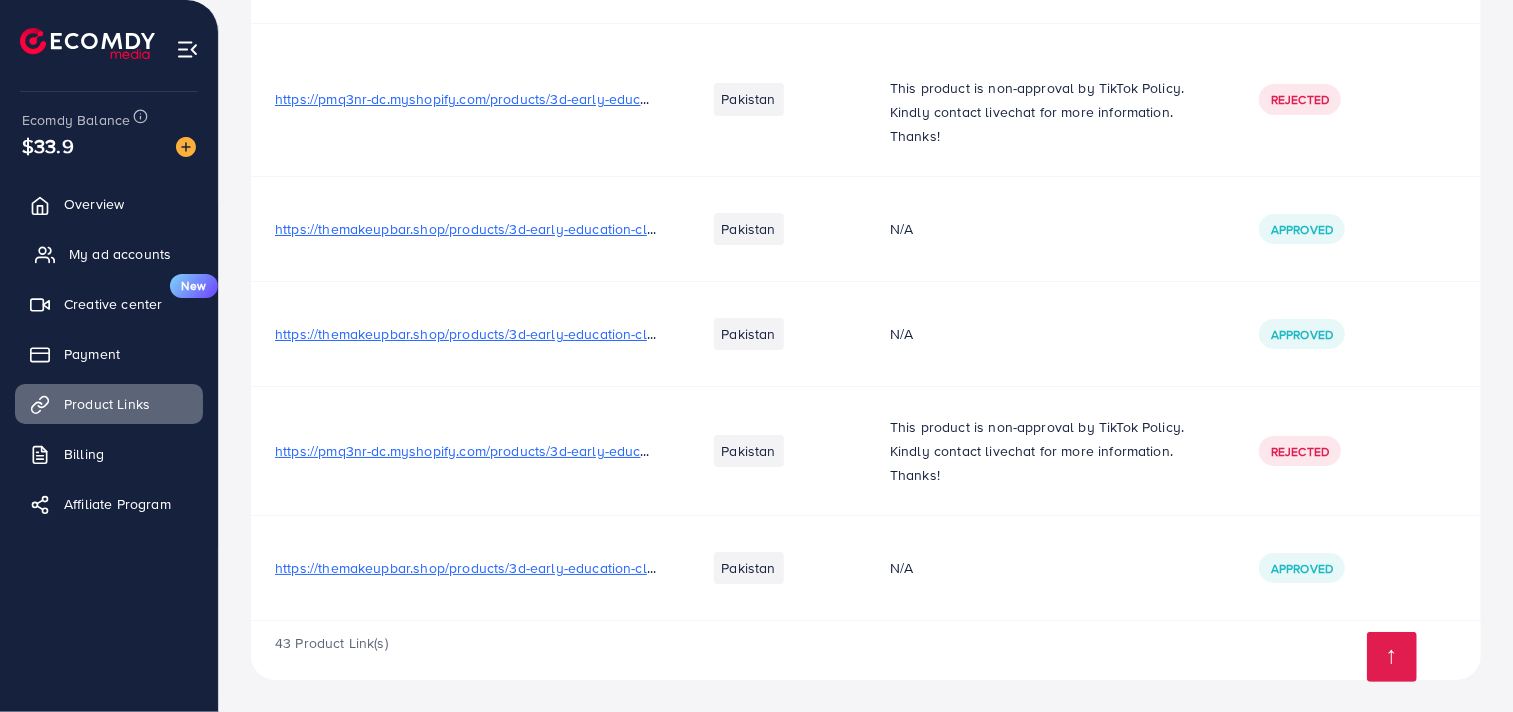 click on "My ad accounts" at bounding box center (120, 254) 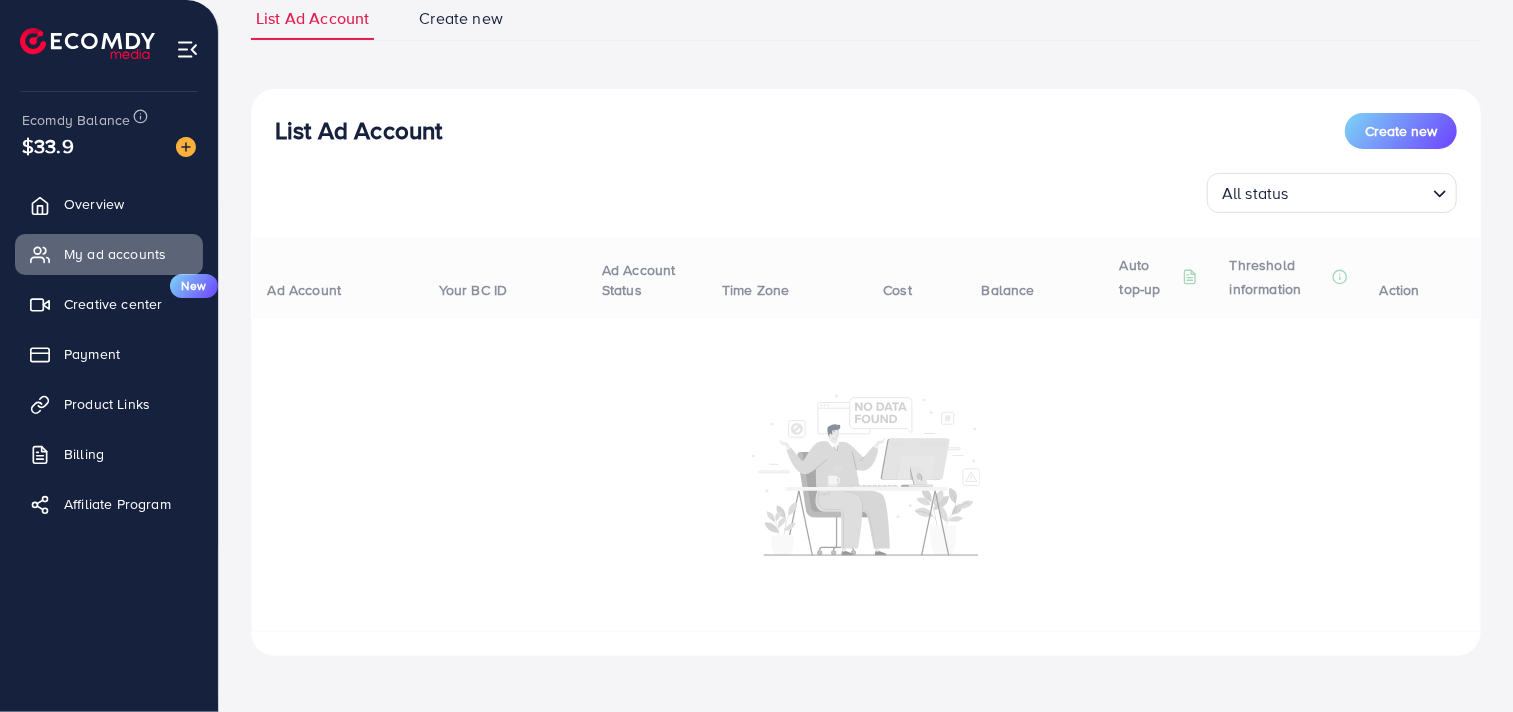 scroll, scrollTop: 0, scrollLeft: 0, axis: both 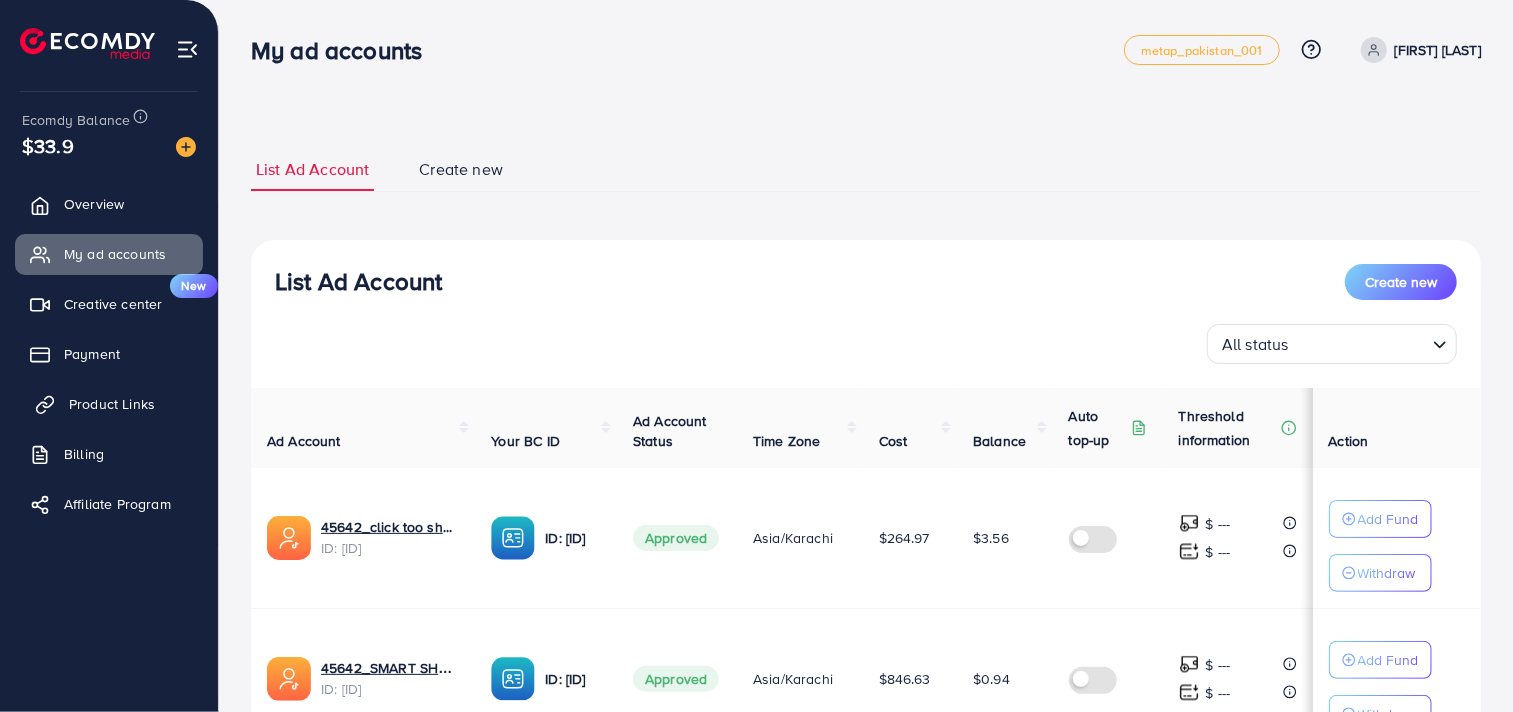 click on "Product Links" at bounding box center (112, 404) 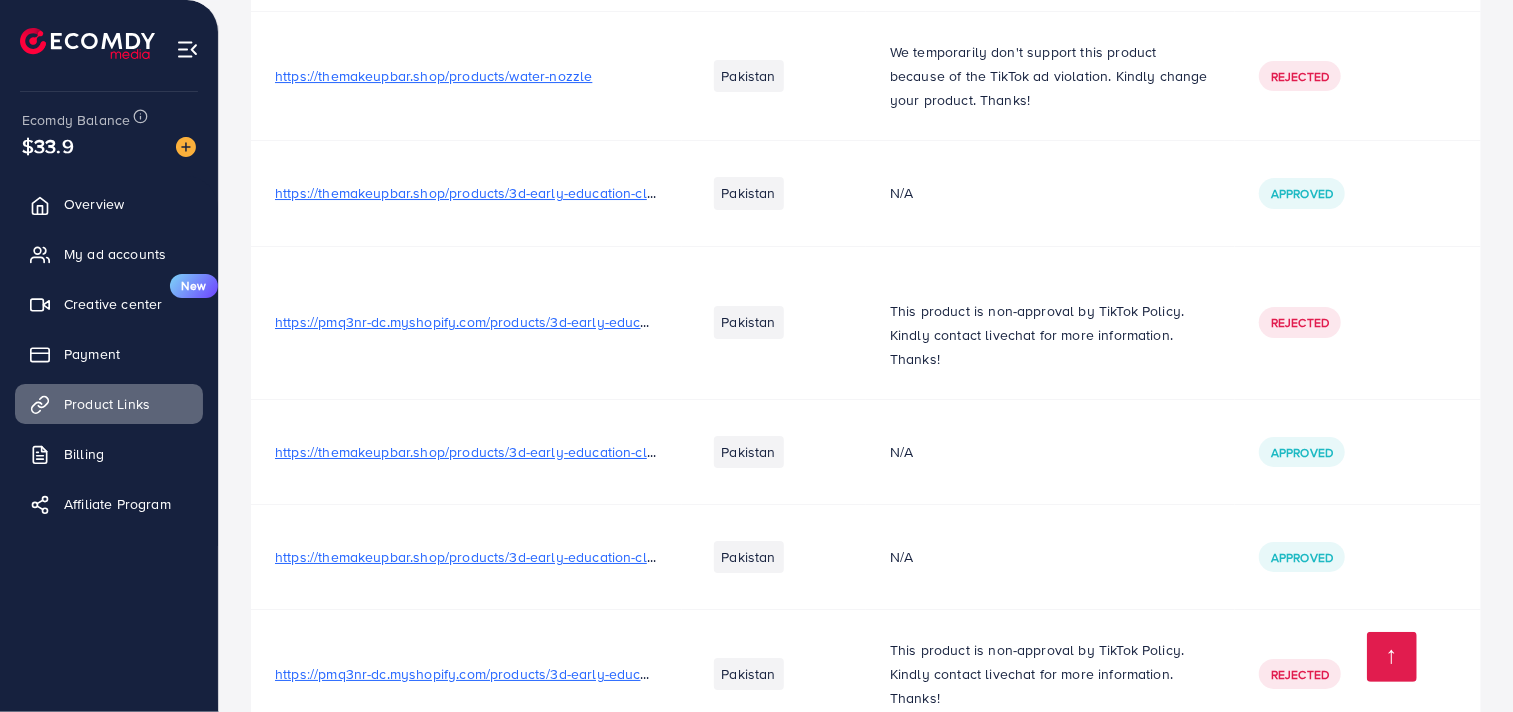 scroll, scrollTop: 4174, scrollLeft: 0, axis: vertical 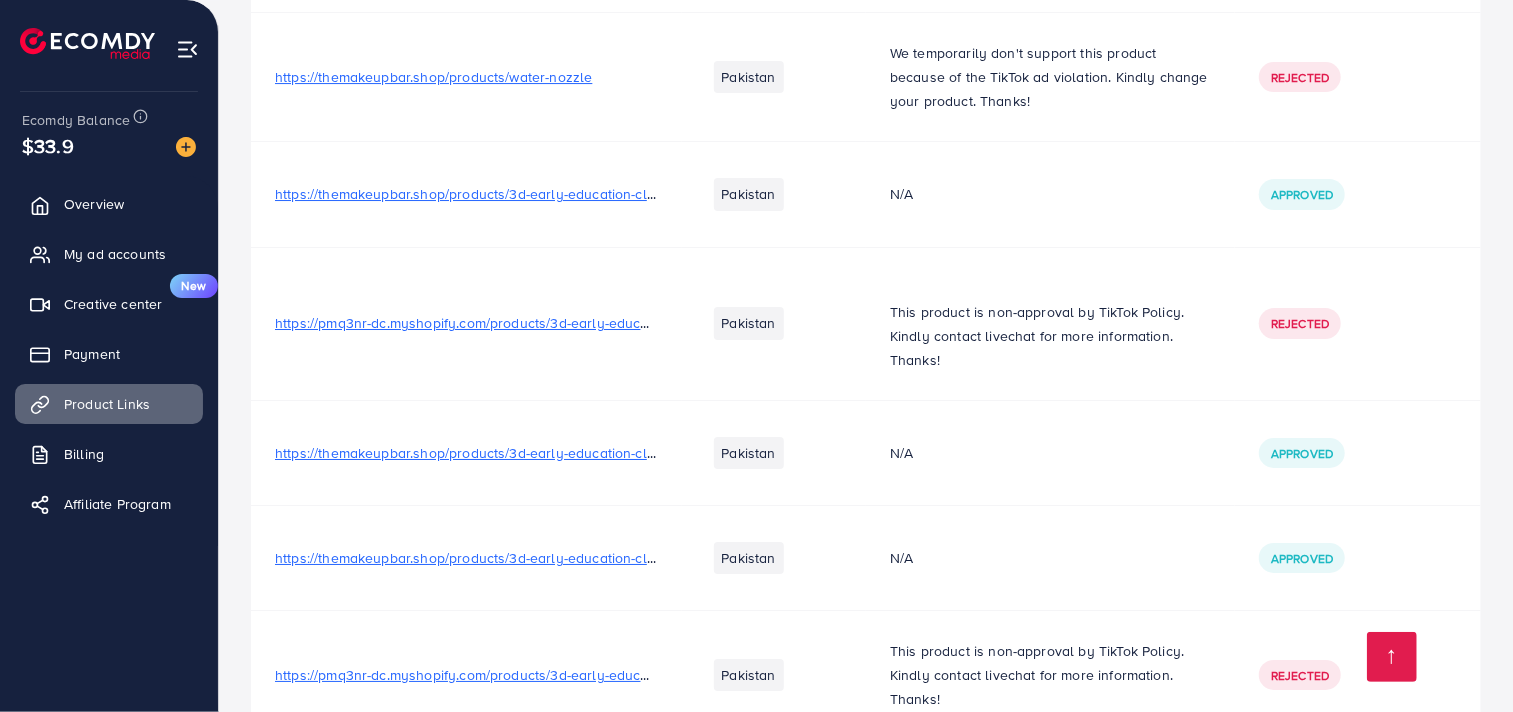 click on "https://themakeupbar.shop/products/3d-early-education-cloth-book-for-kids" at bounding box center [515, 194] 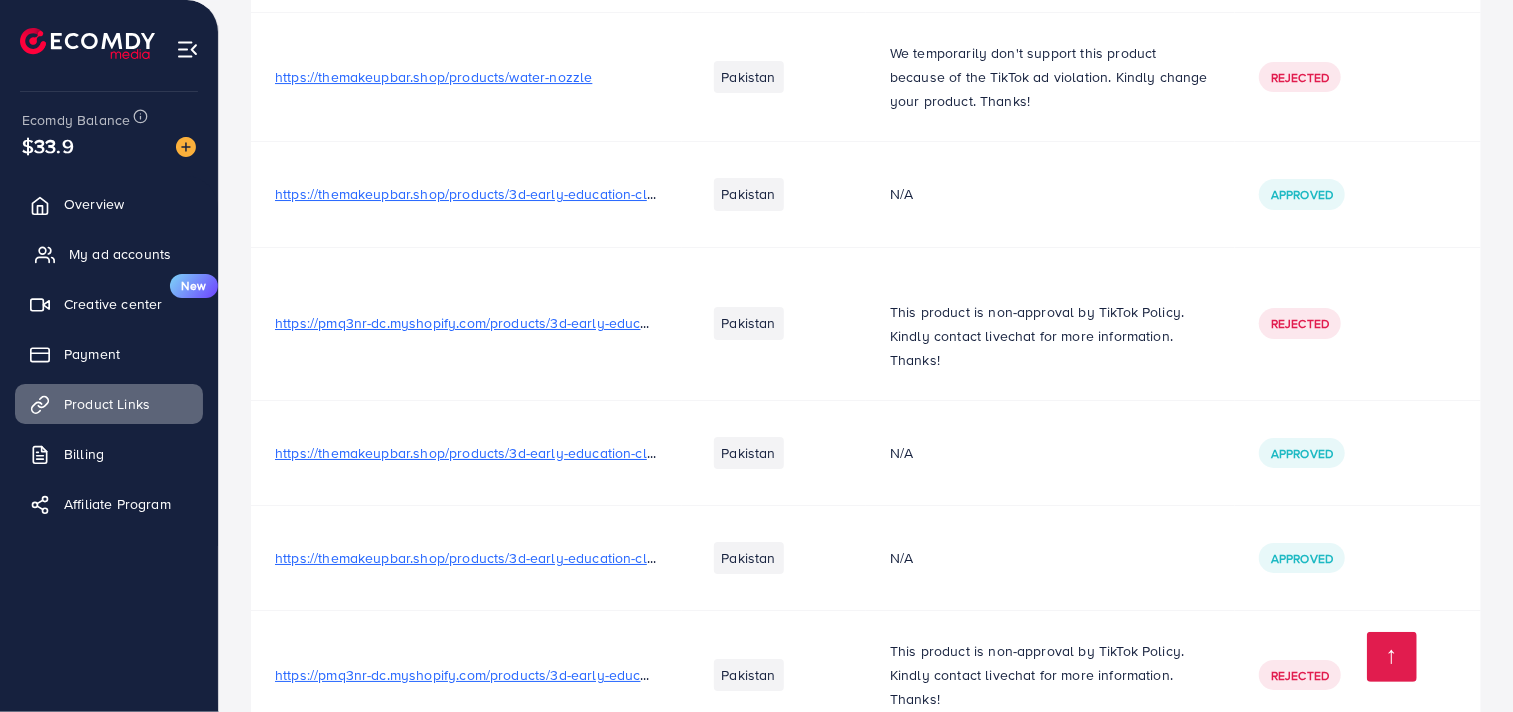 click on "My ad accounts" at bounding box center [120, 254] 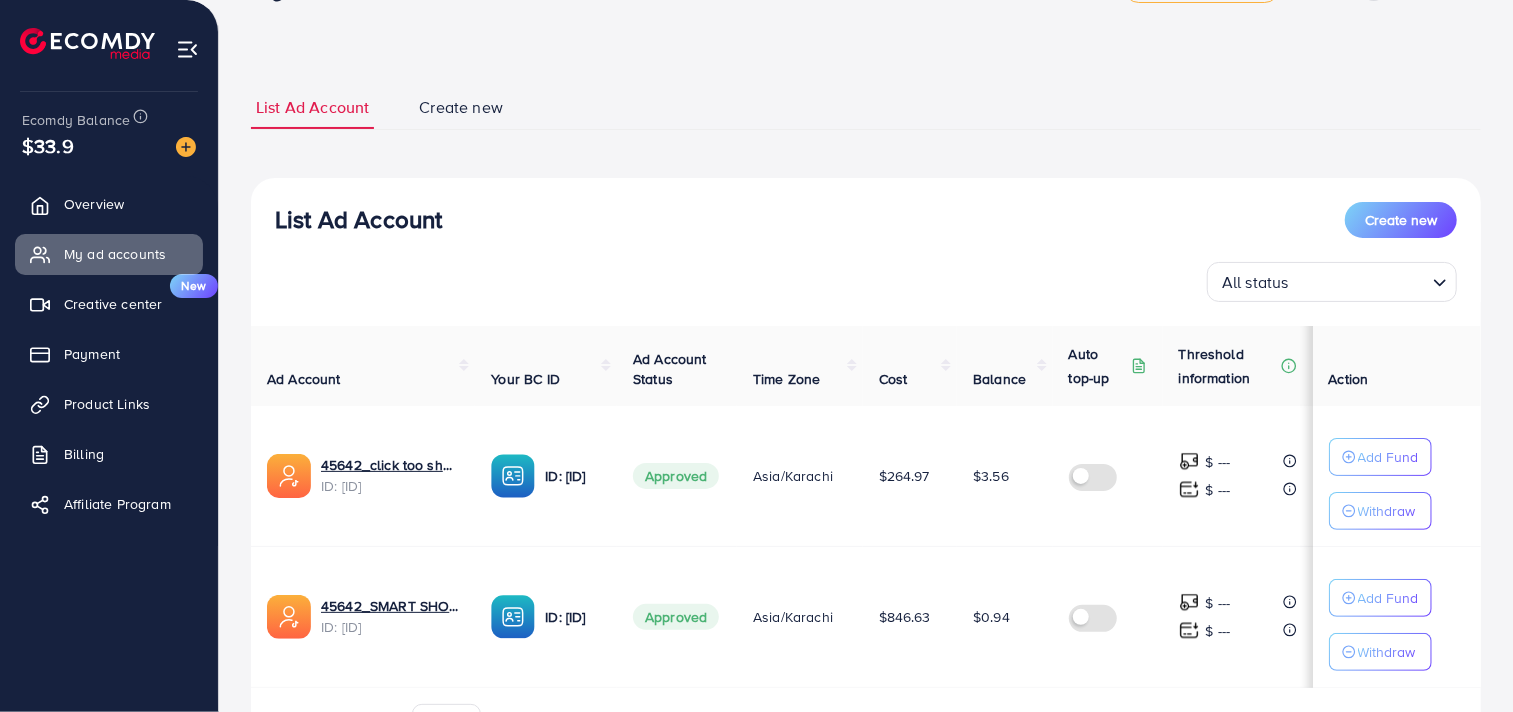 scroll, scrollTop: 182, scrollLeft: 0, axis: vertical 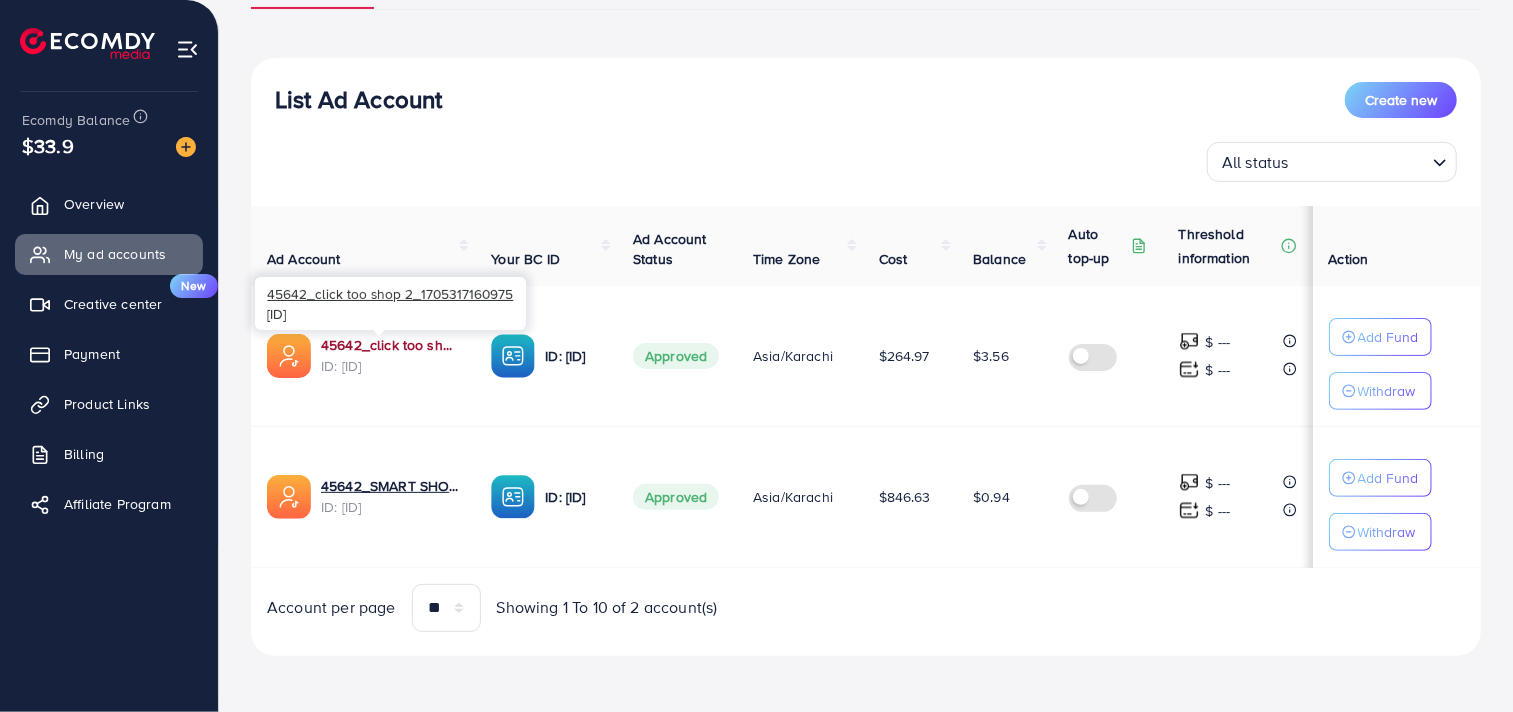 click on "45642_click too shop 2_1705317160975" at bounding box center (390, 345) 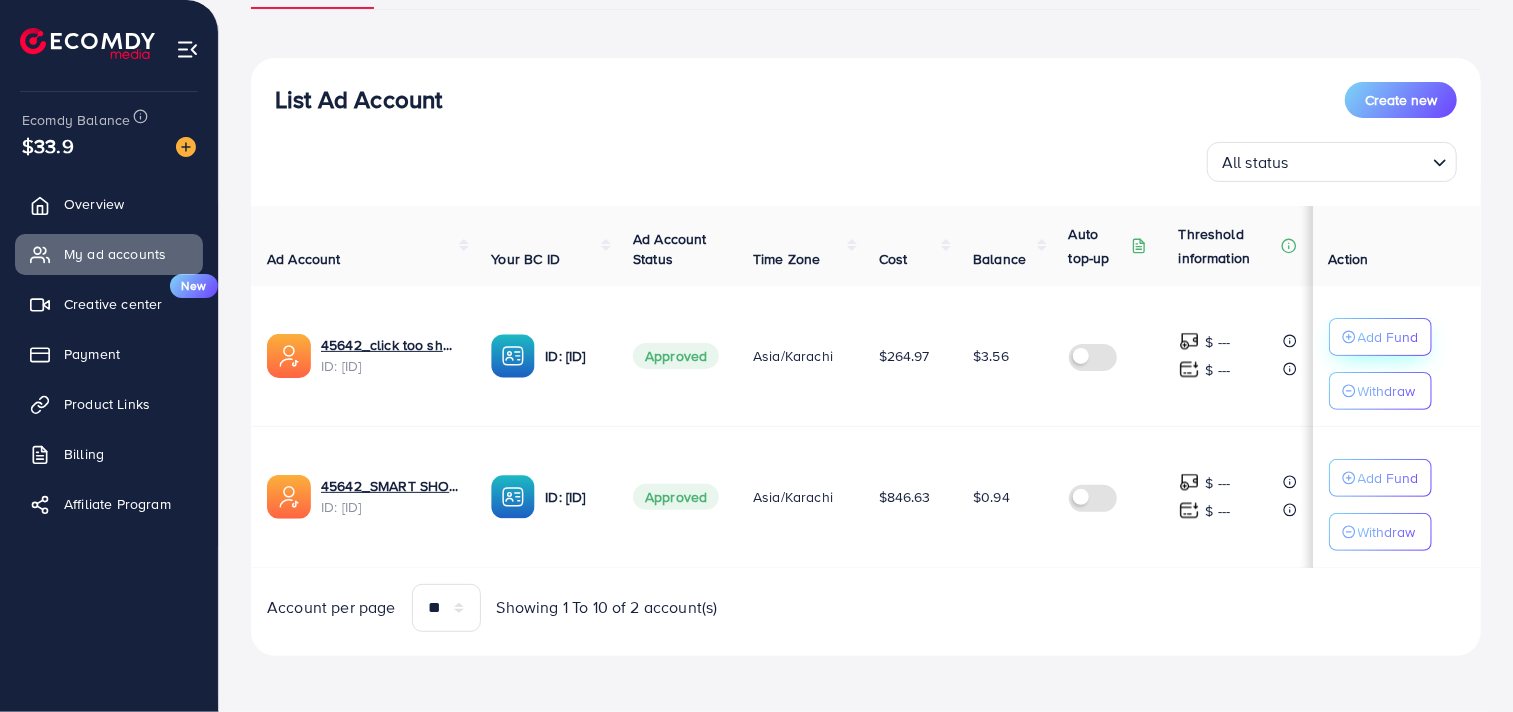 click on "Add Fund" at bounding box center [1388, 337] 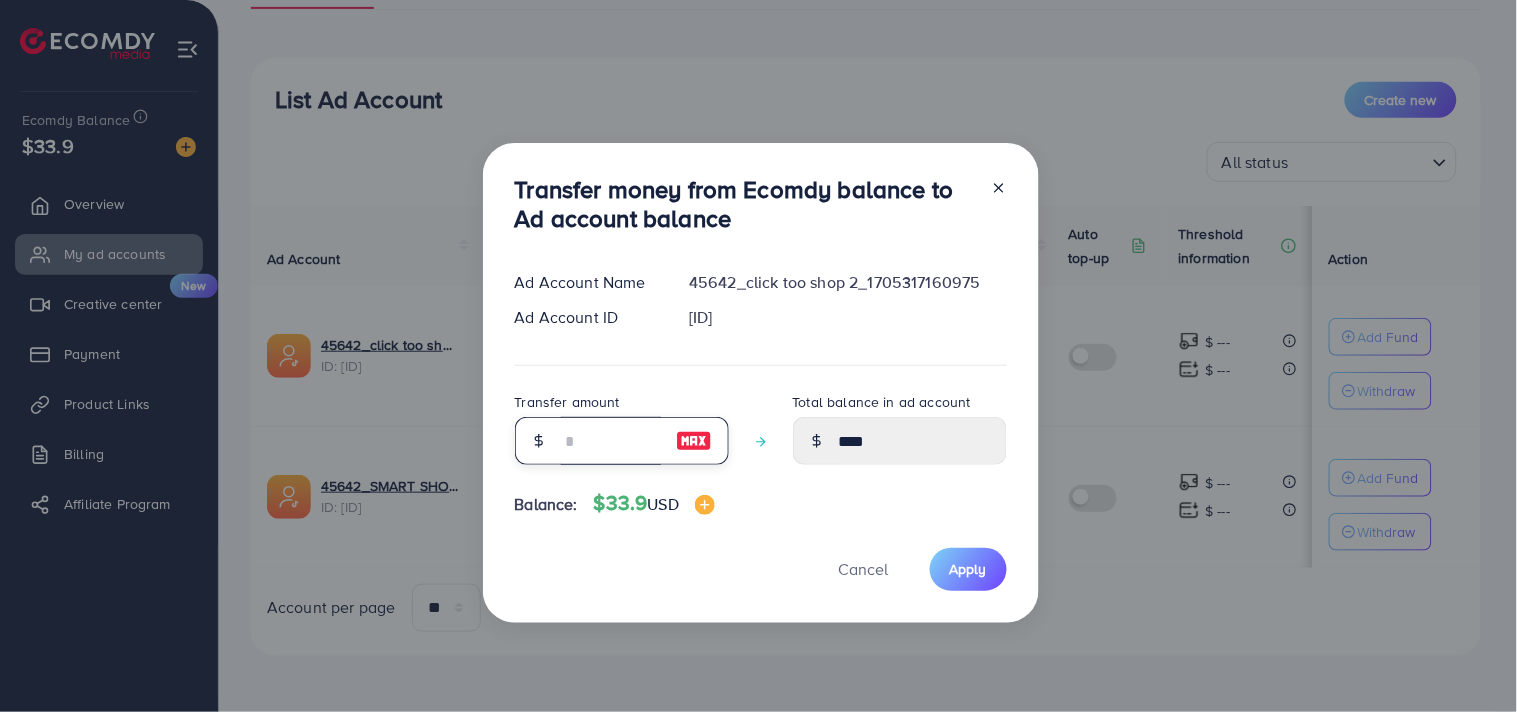 click at bounding box center [611, 441] 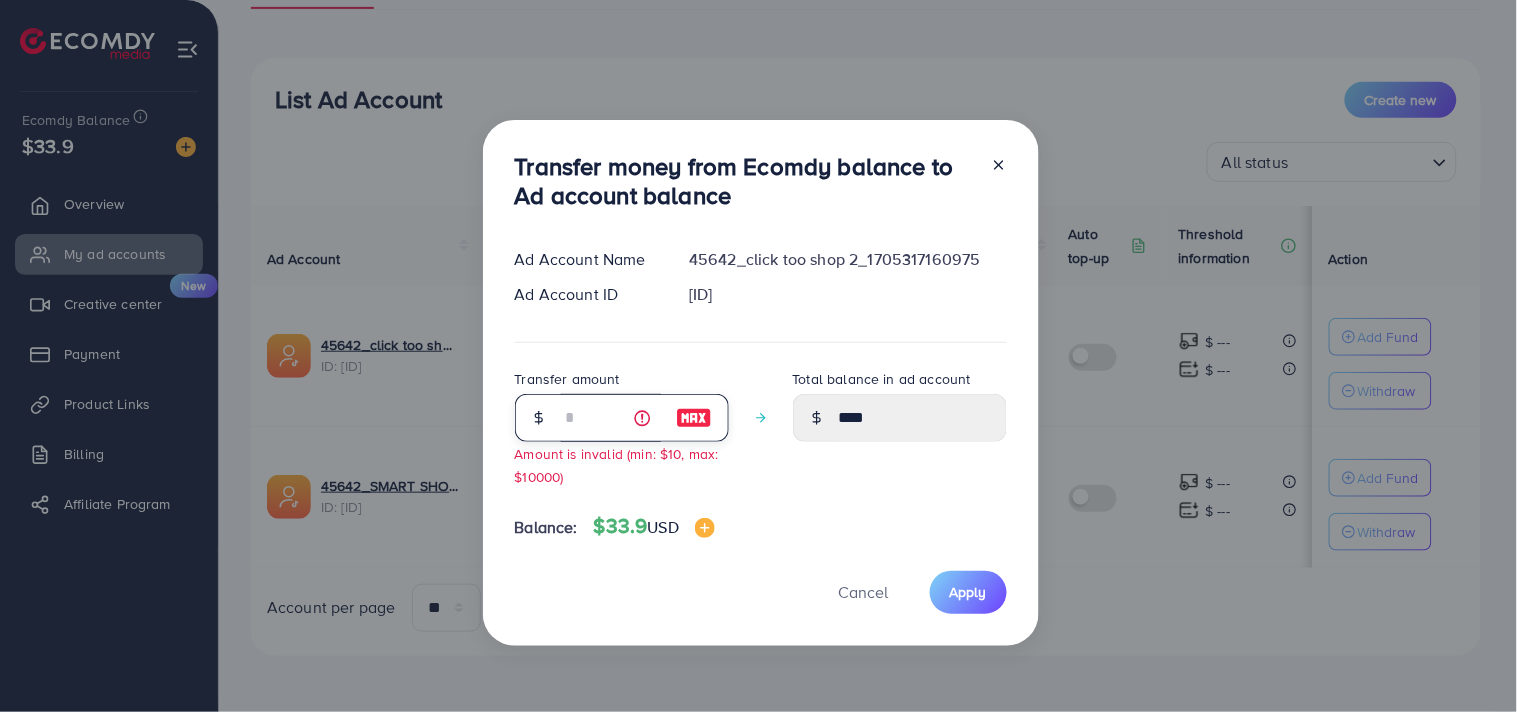 type on "****" 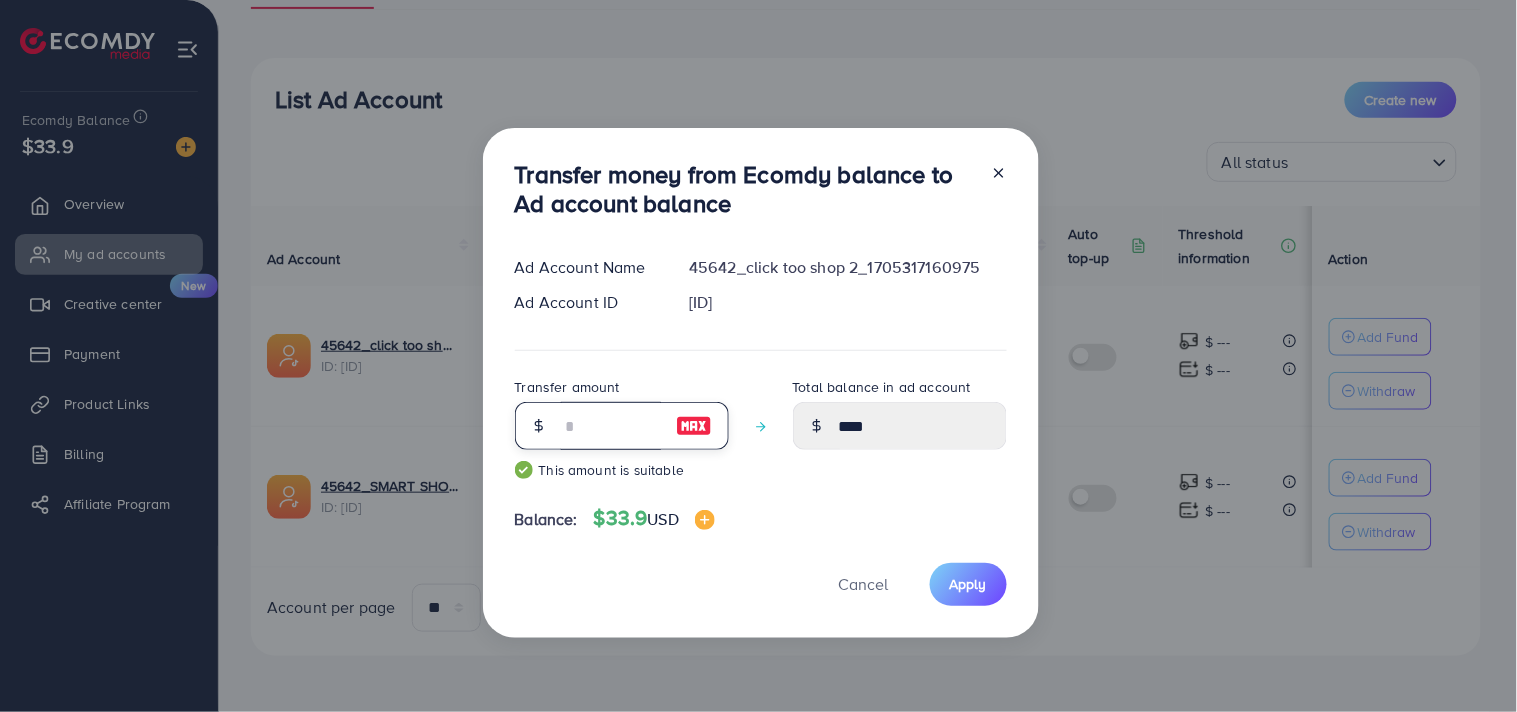 type on "*****" 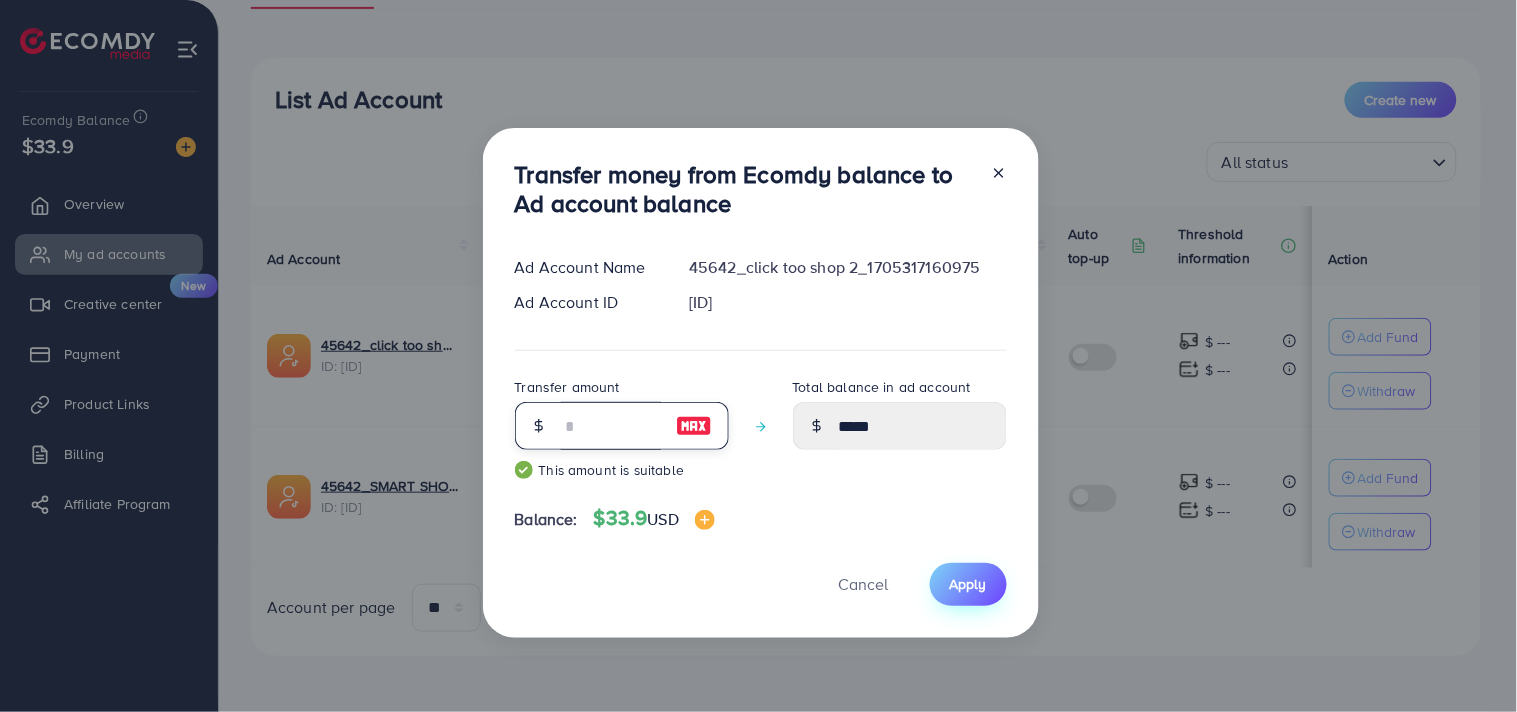 type on "**" 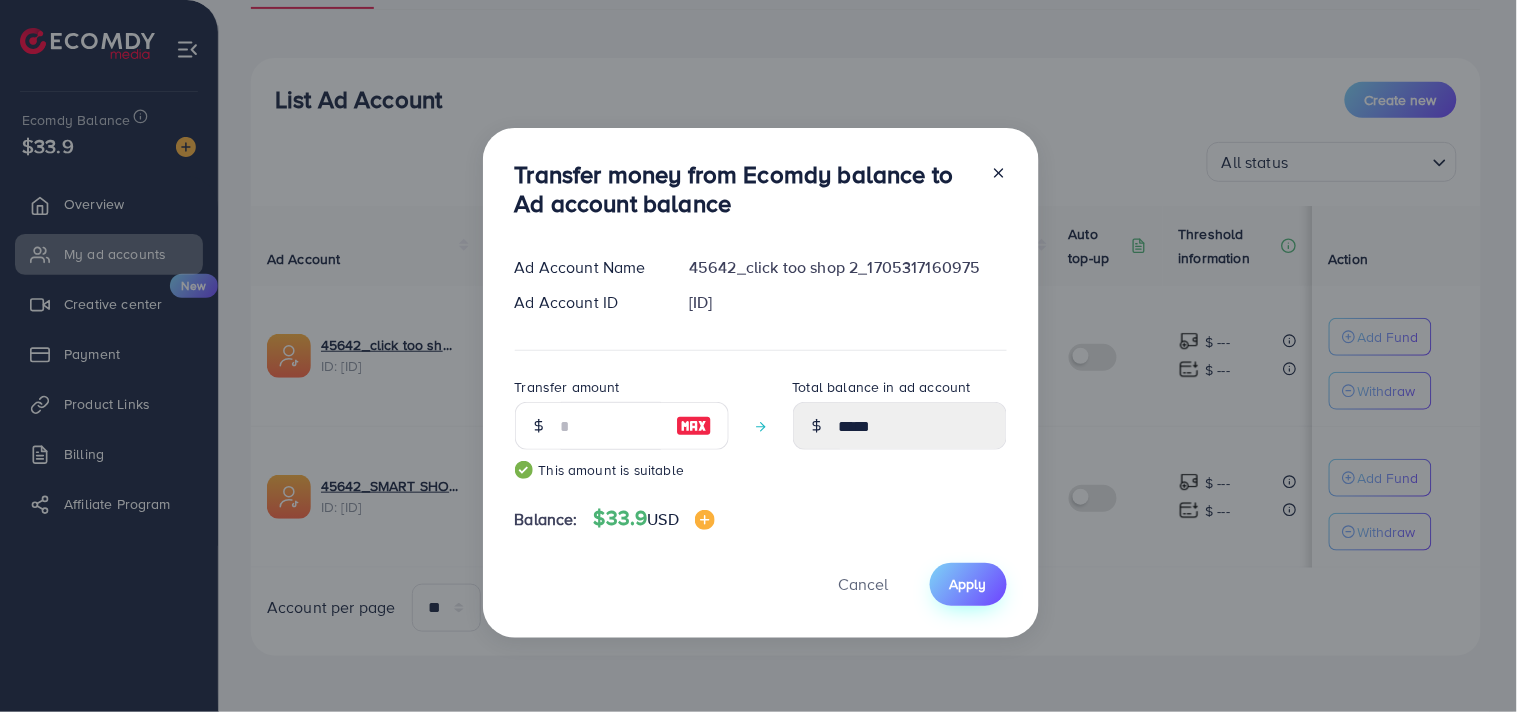 click on "Apply" at bounding box center [968, 584] 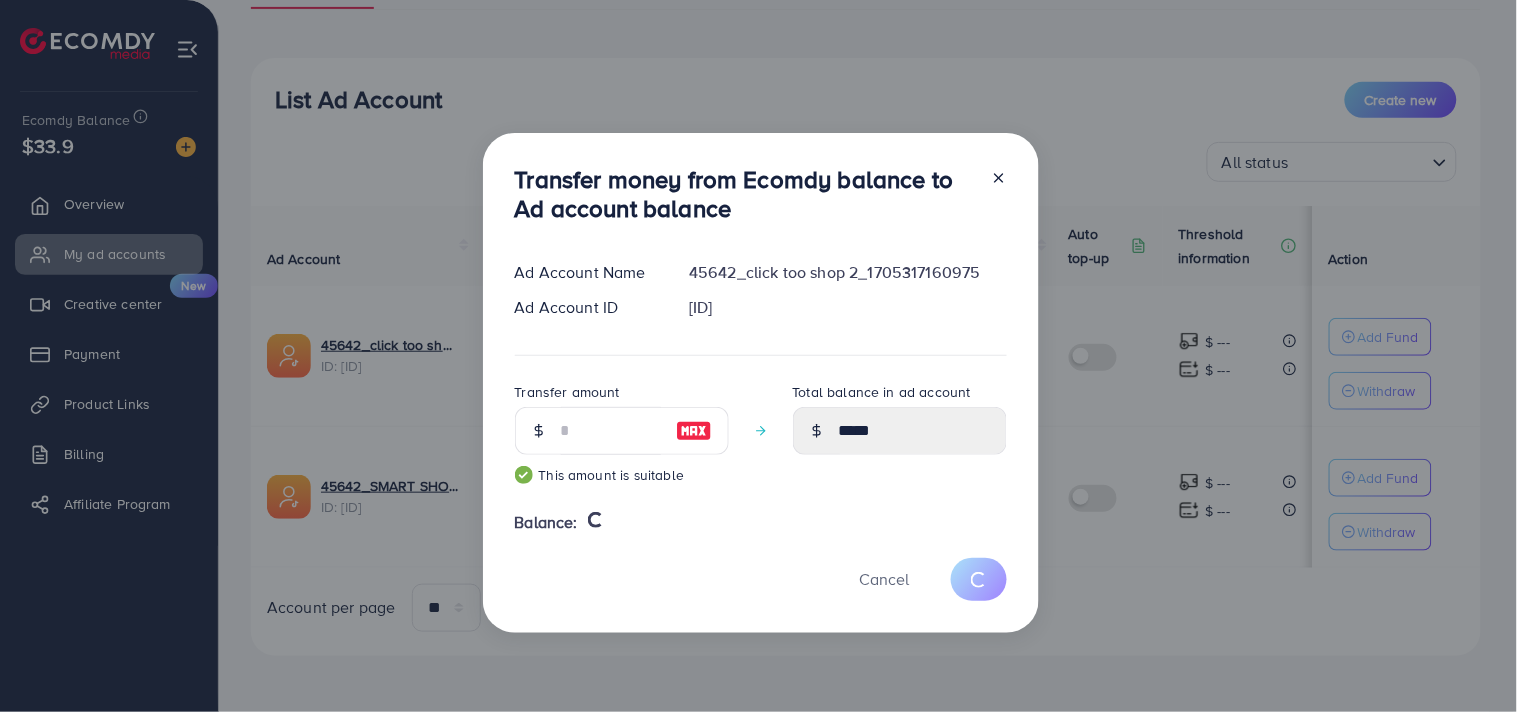 type 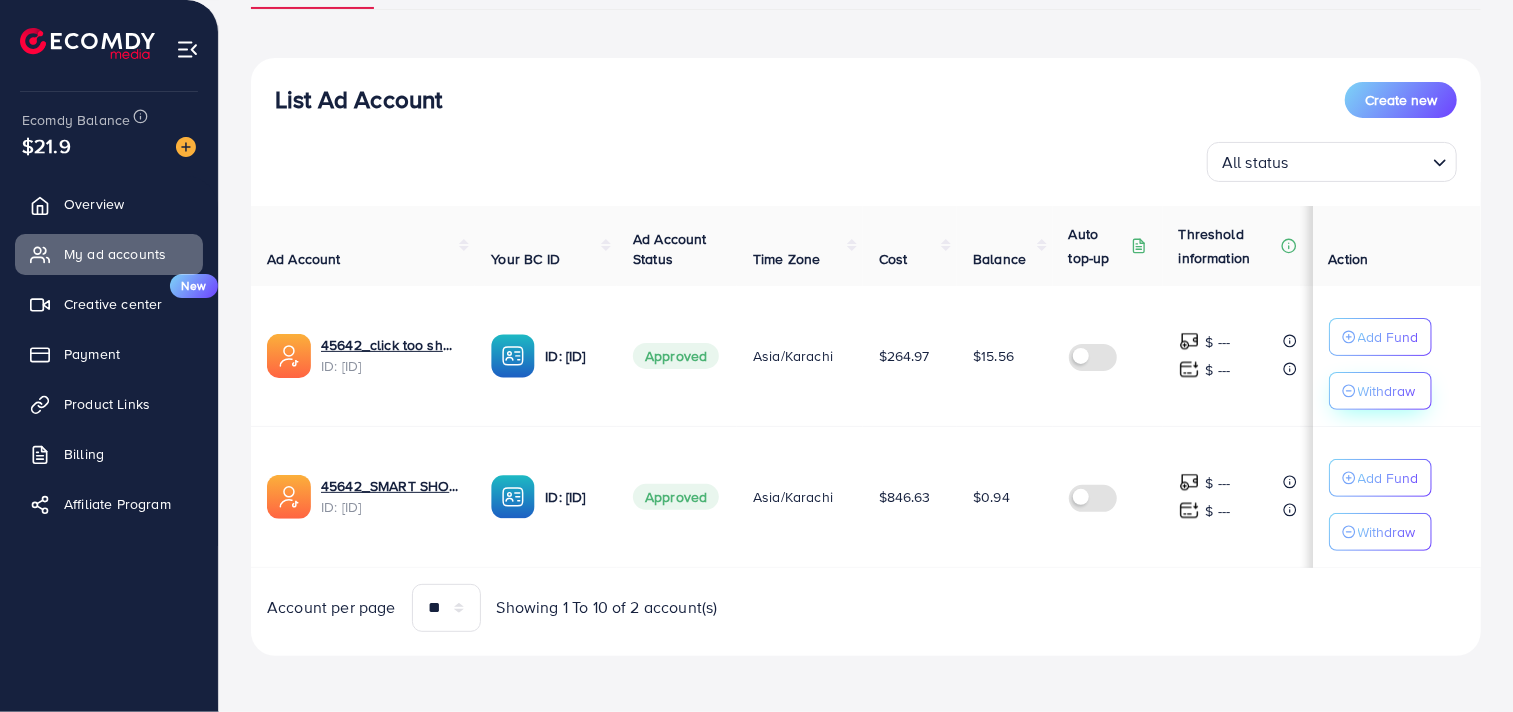 click on "Withdraw" at bounding box center (1387, 391) 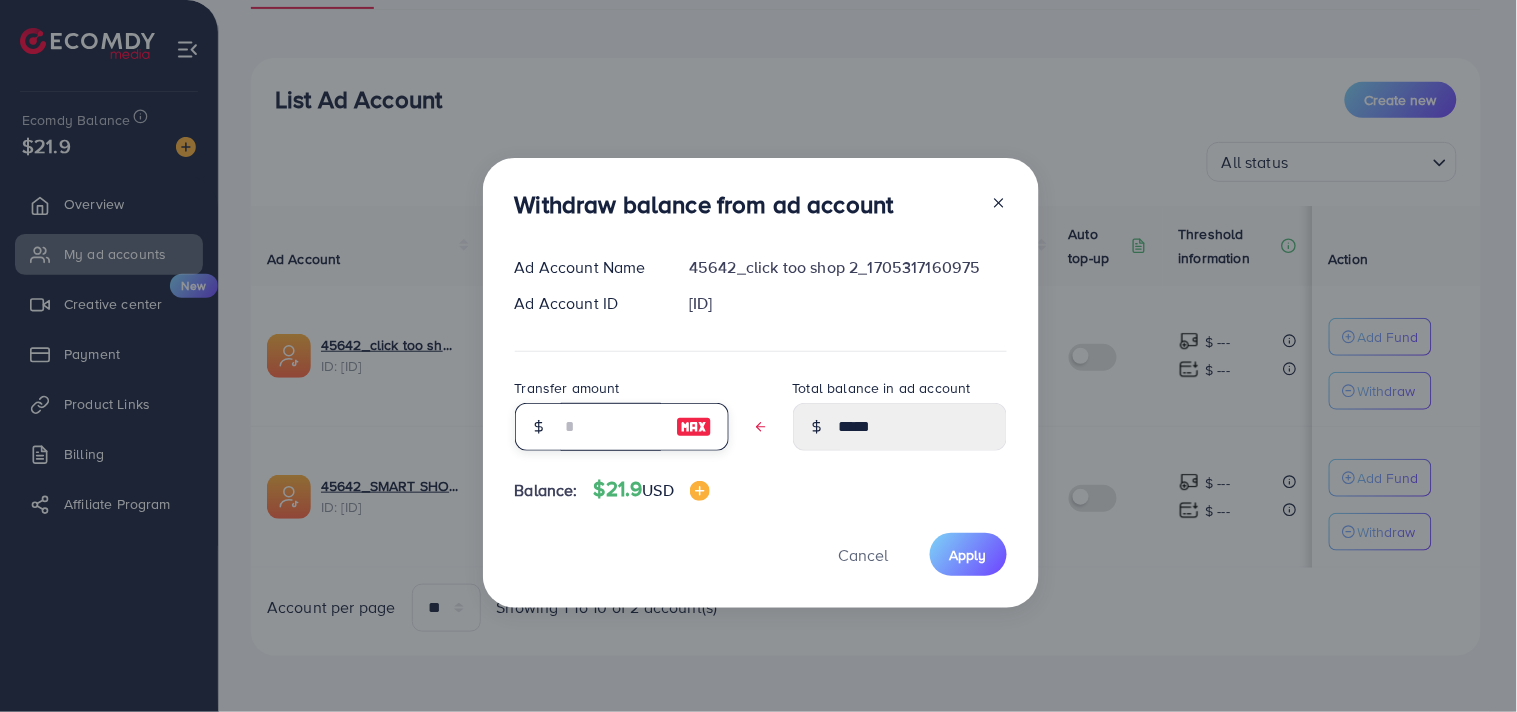 click at bounding box center (611, 427) 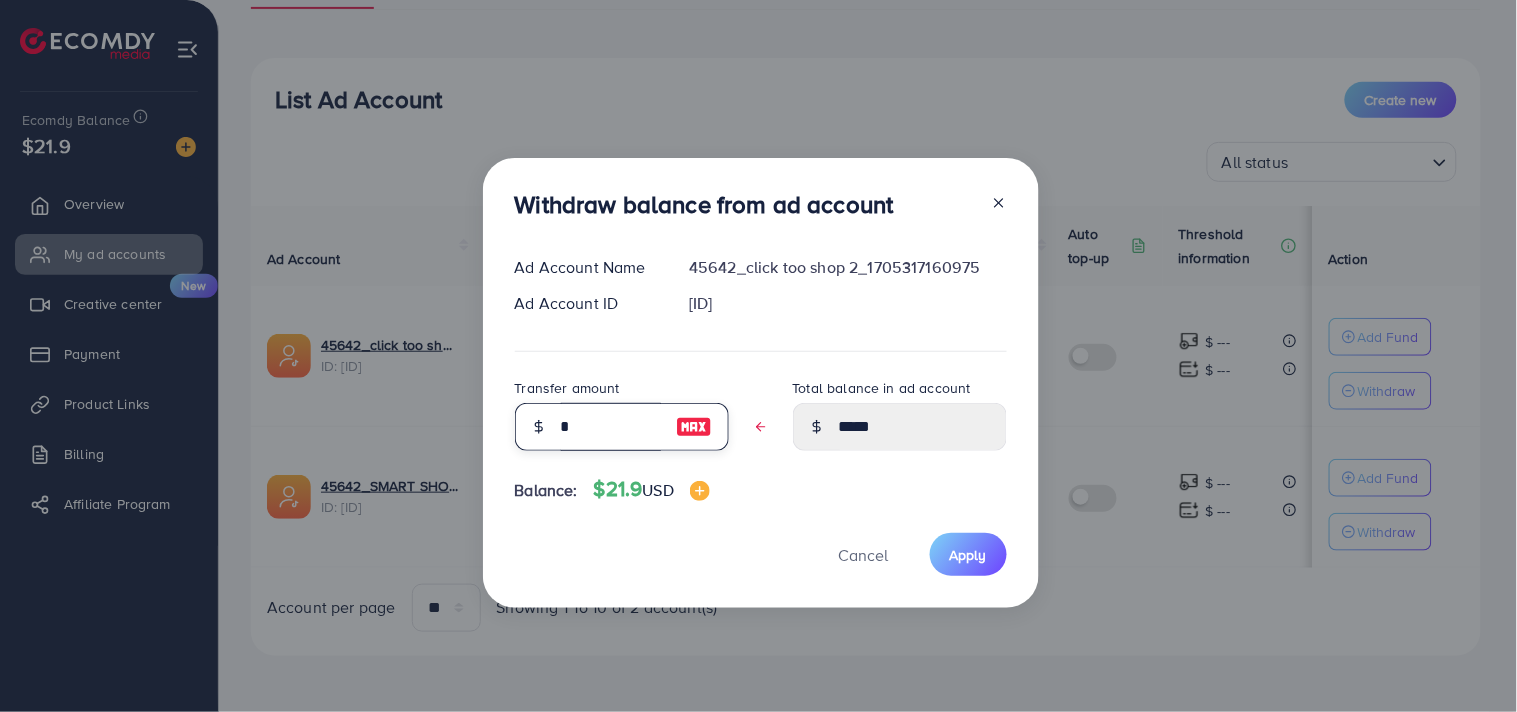 type on "*****" 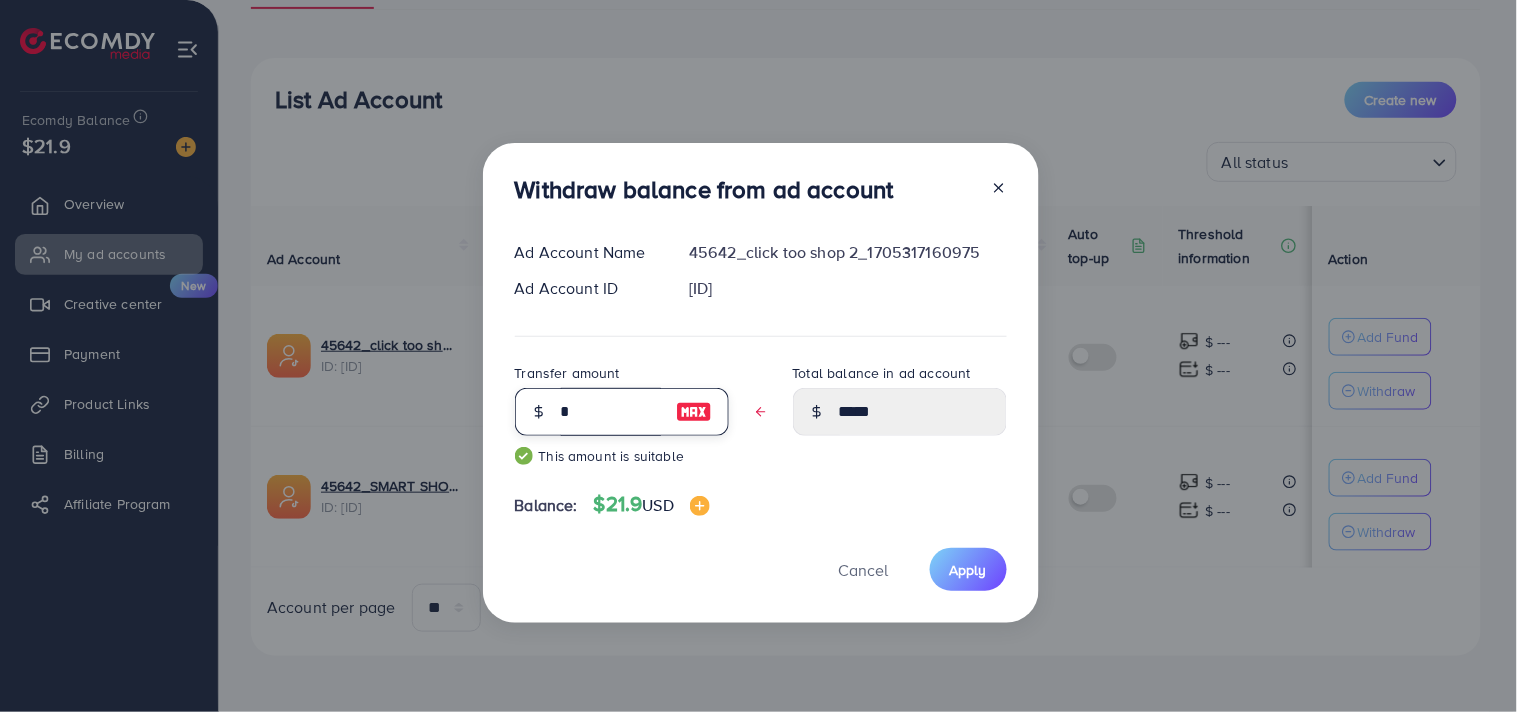 type on "**" 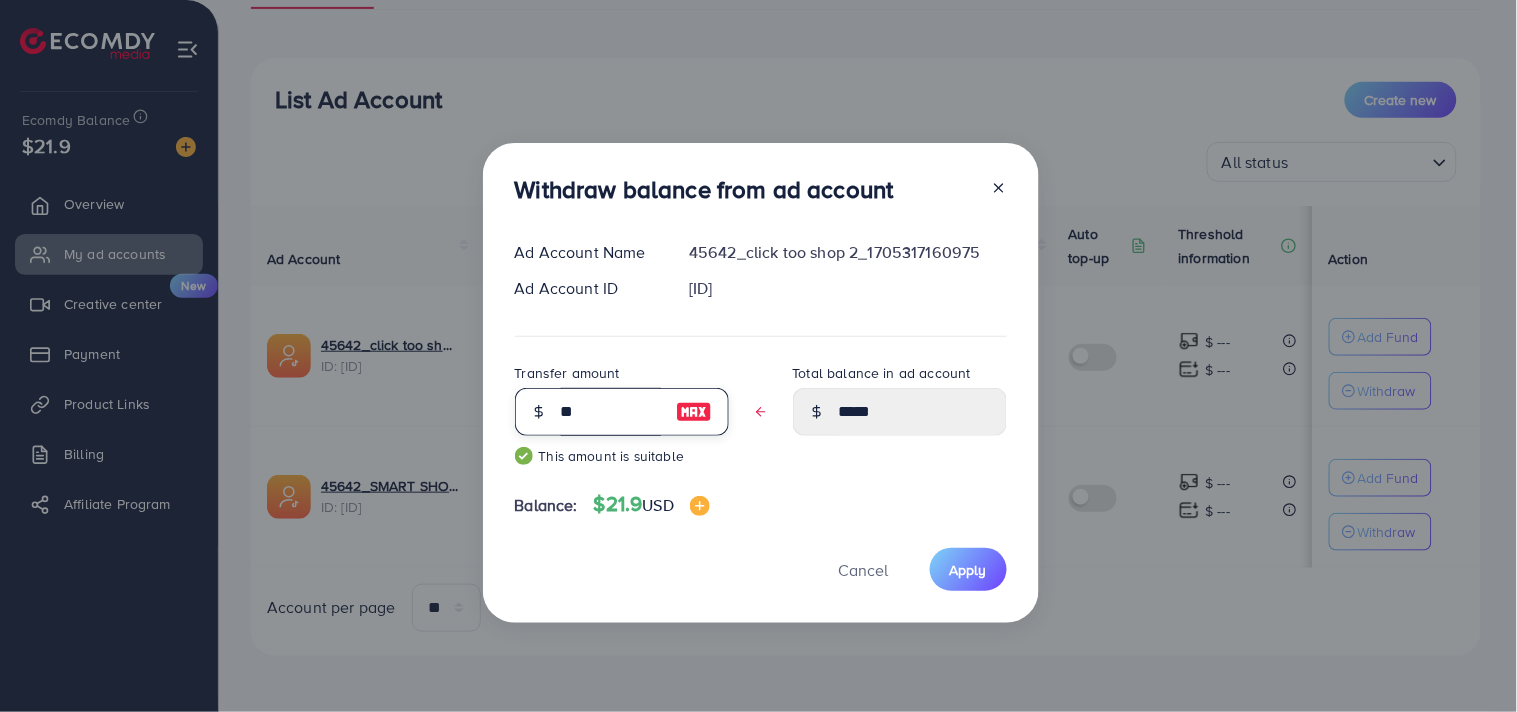 type on "****" 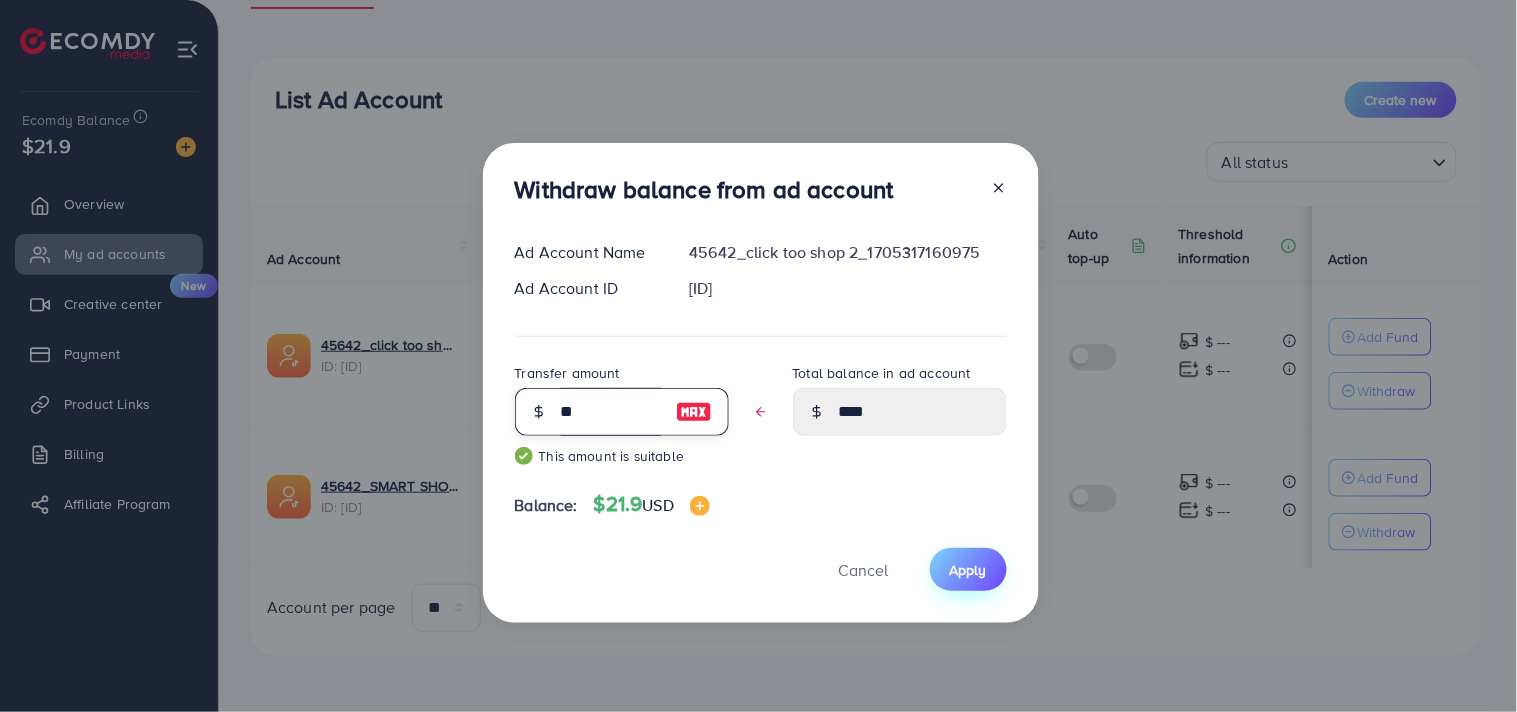 type on "**" 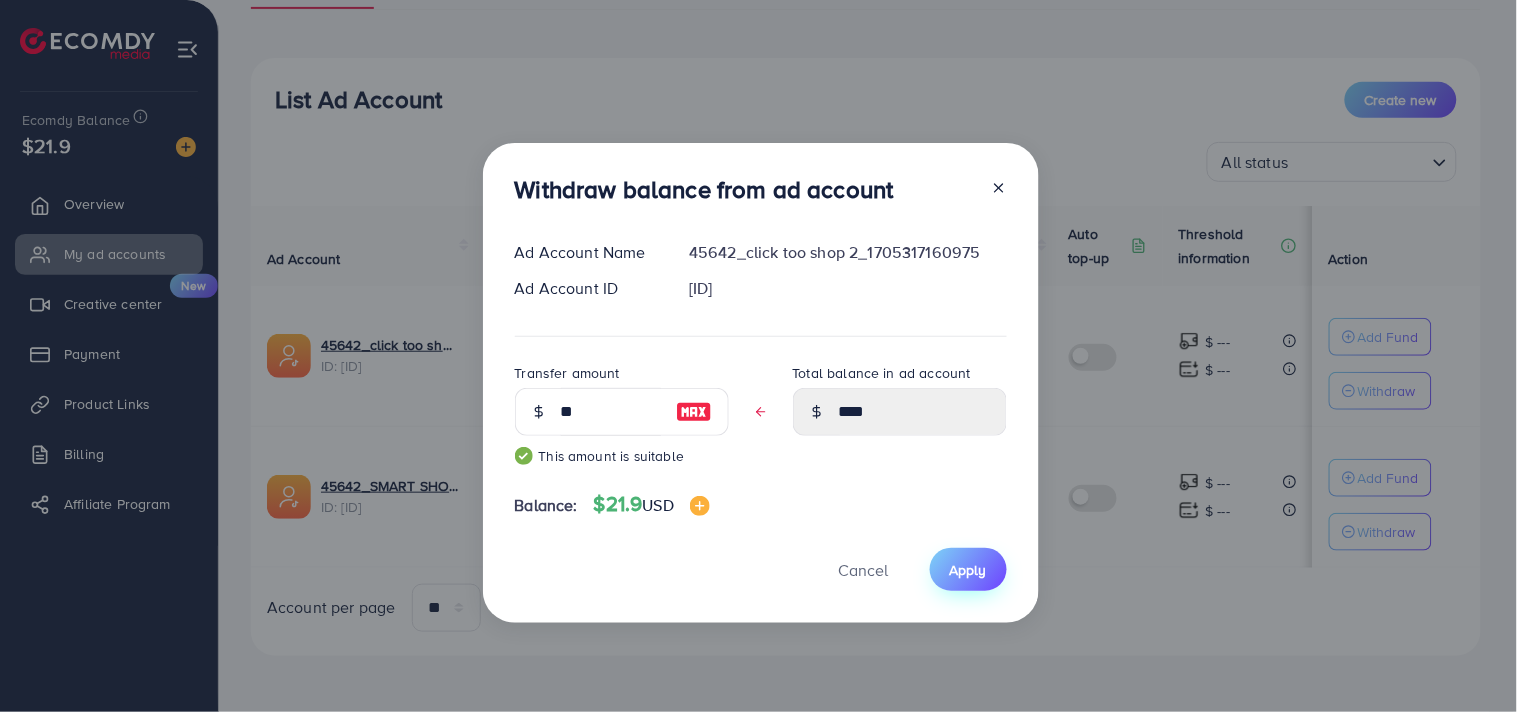 click on "Apply" at bounding box center (968, 570) 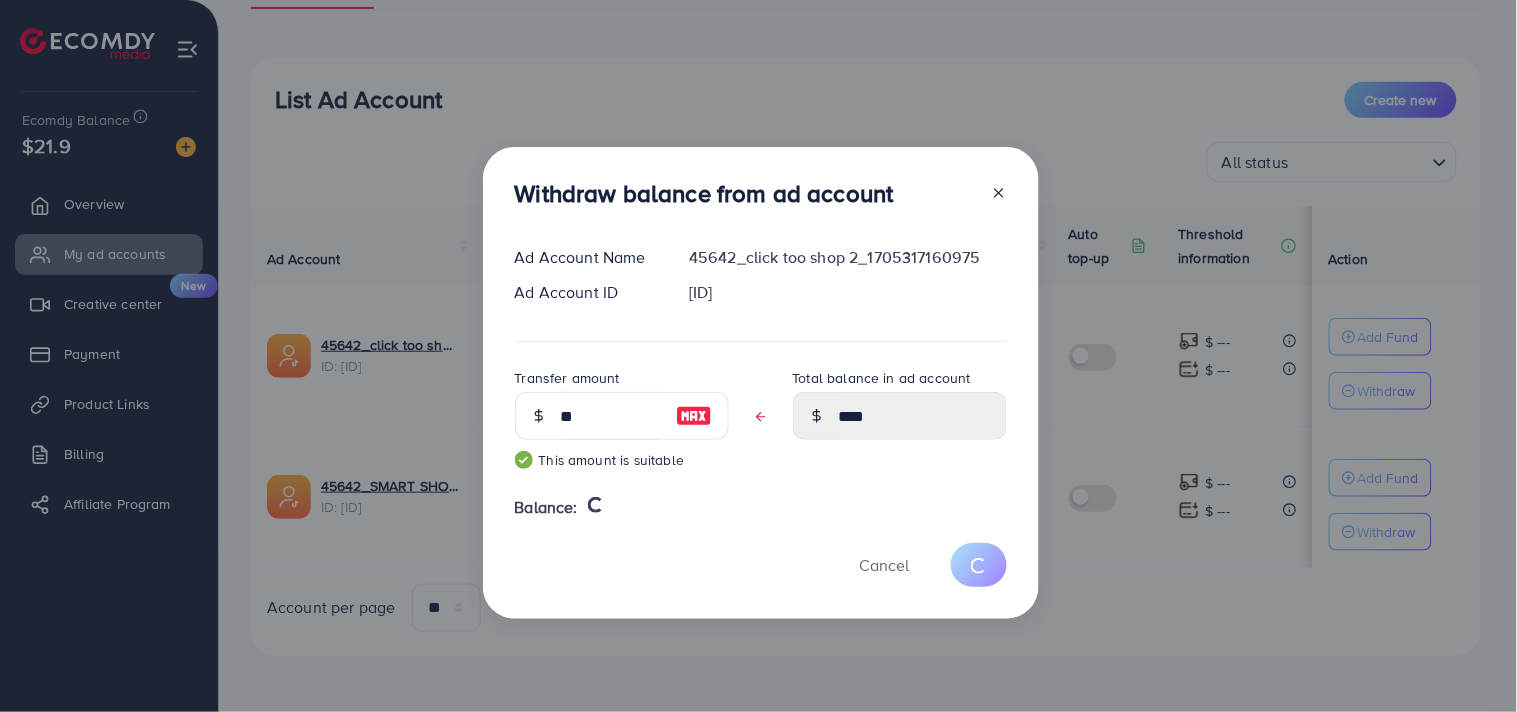 type 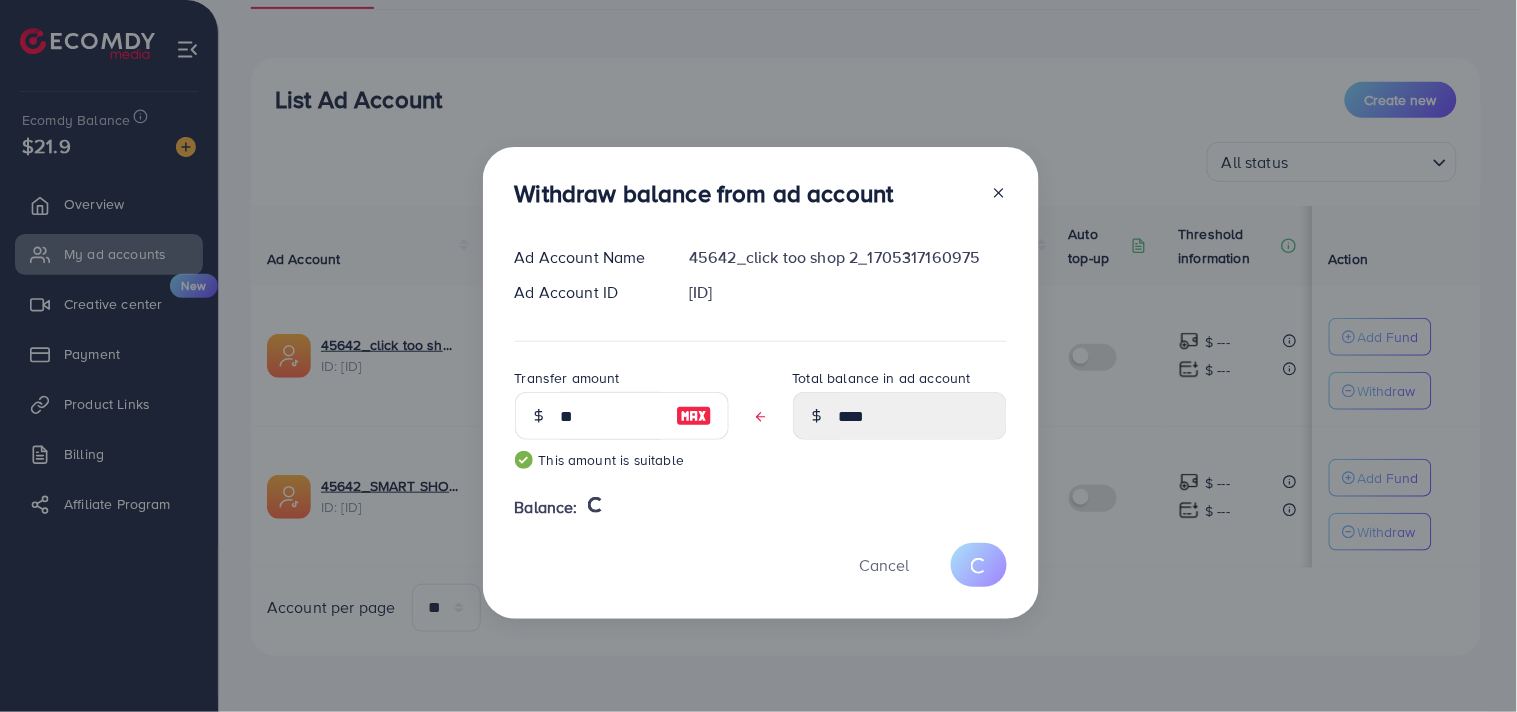 type on "*****" 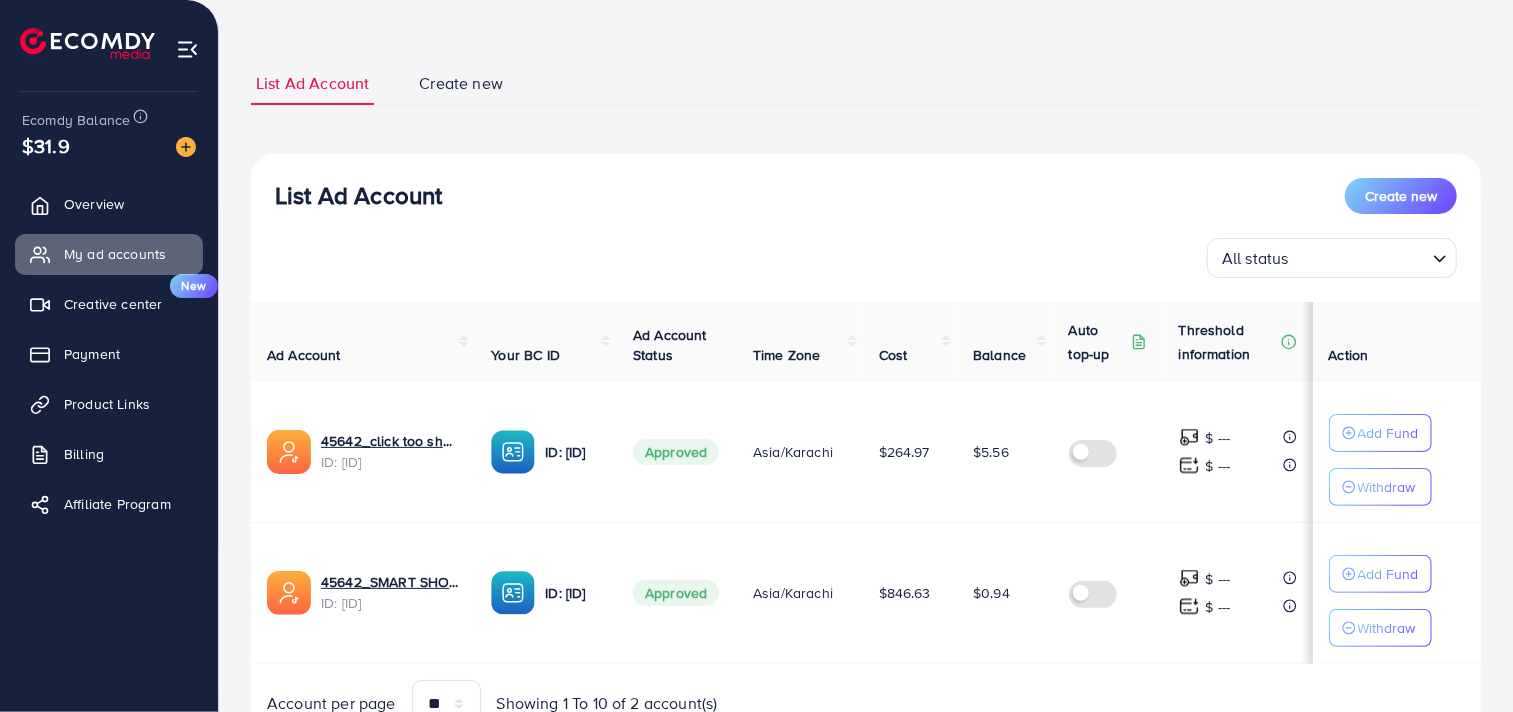 scroll, scrollTop: 182, scrollLeft: 0, axis: vertical 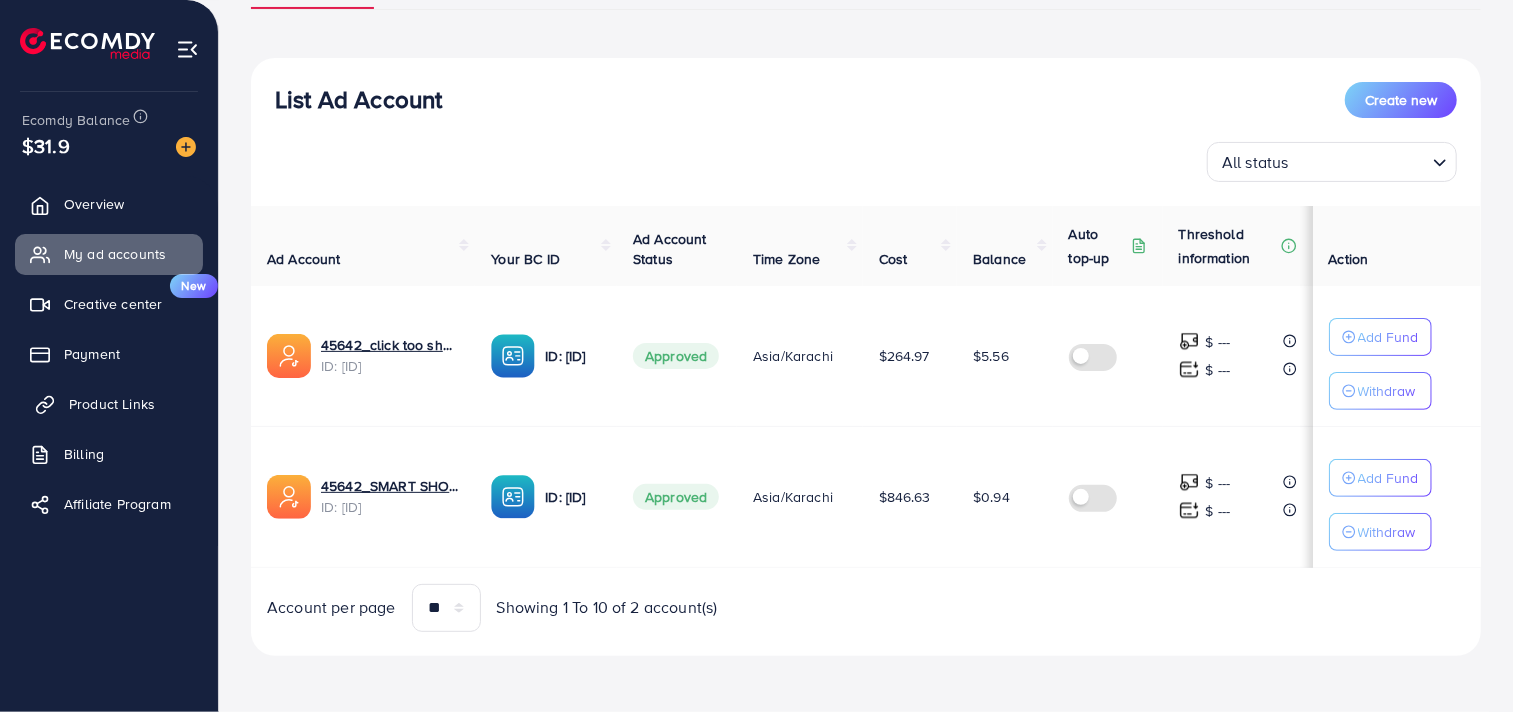 click on "Product Links" at bounding box center [109, 404] 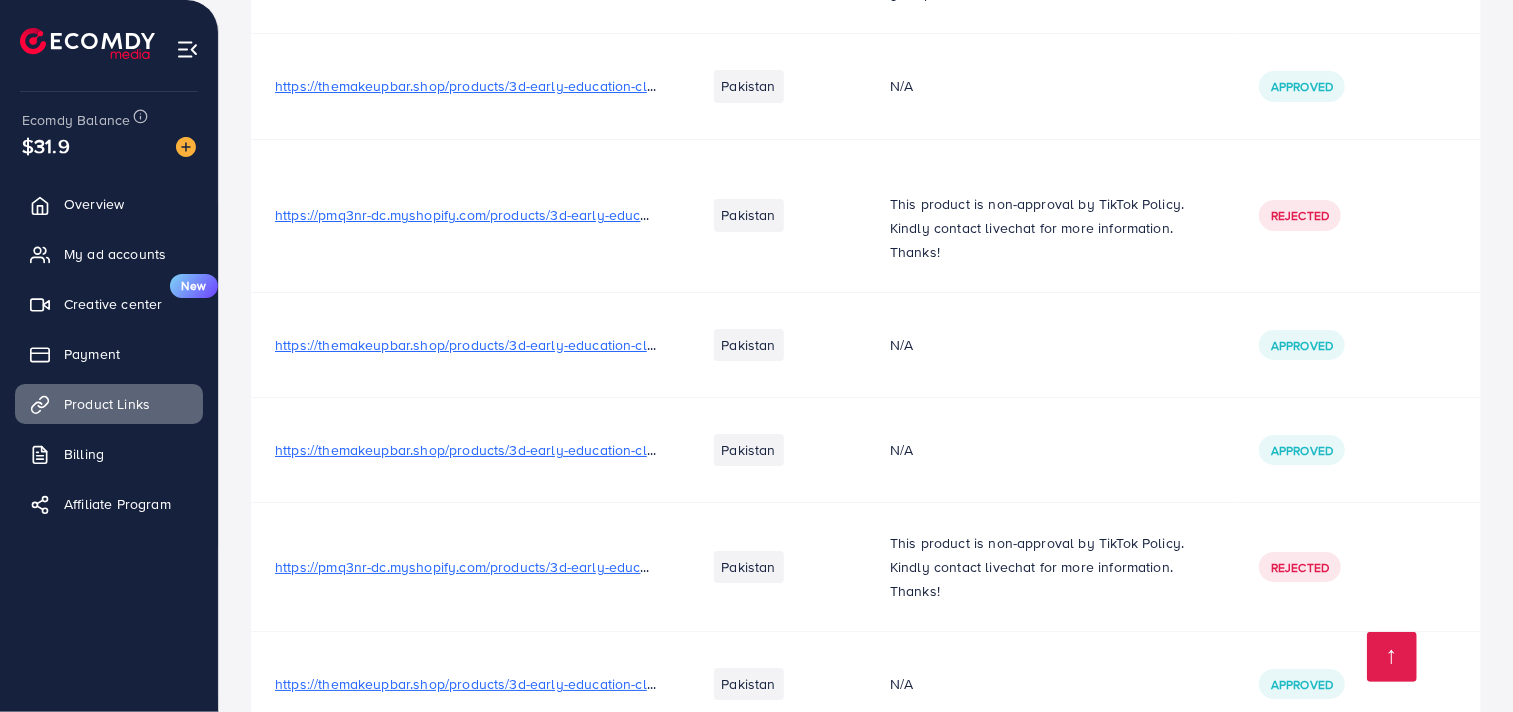 scroll, scrollTop: 4398, scrollLeft: 0, axis: vertical 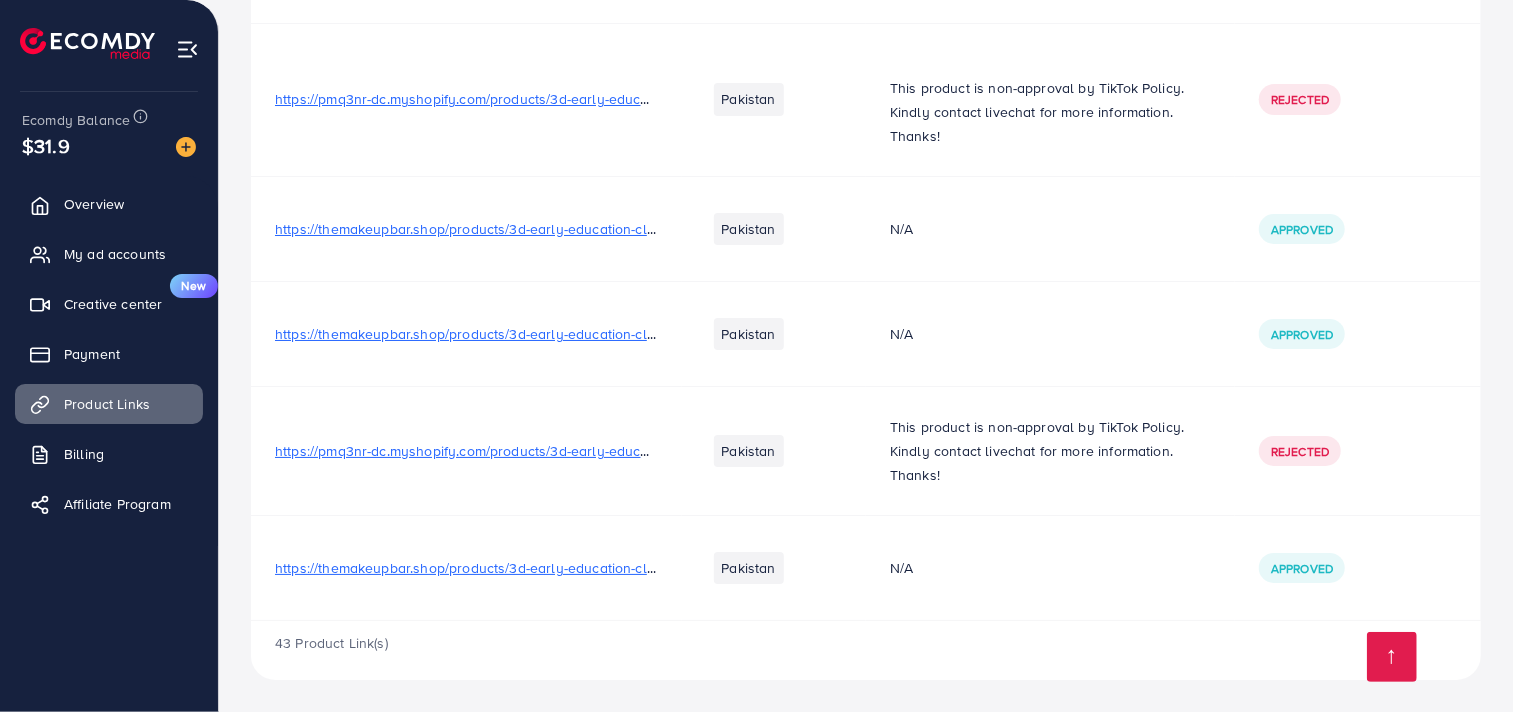 click on "https://themakeupbar.shop/products/3d-early-education-cloth-book-for-kids-2" at bounding box center (521, 568) 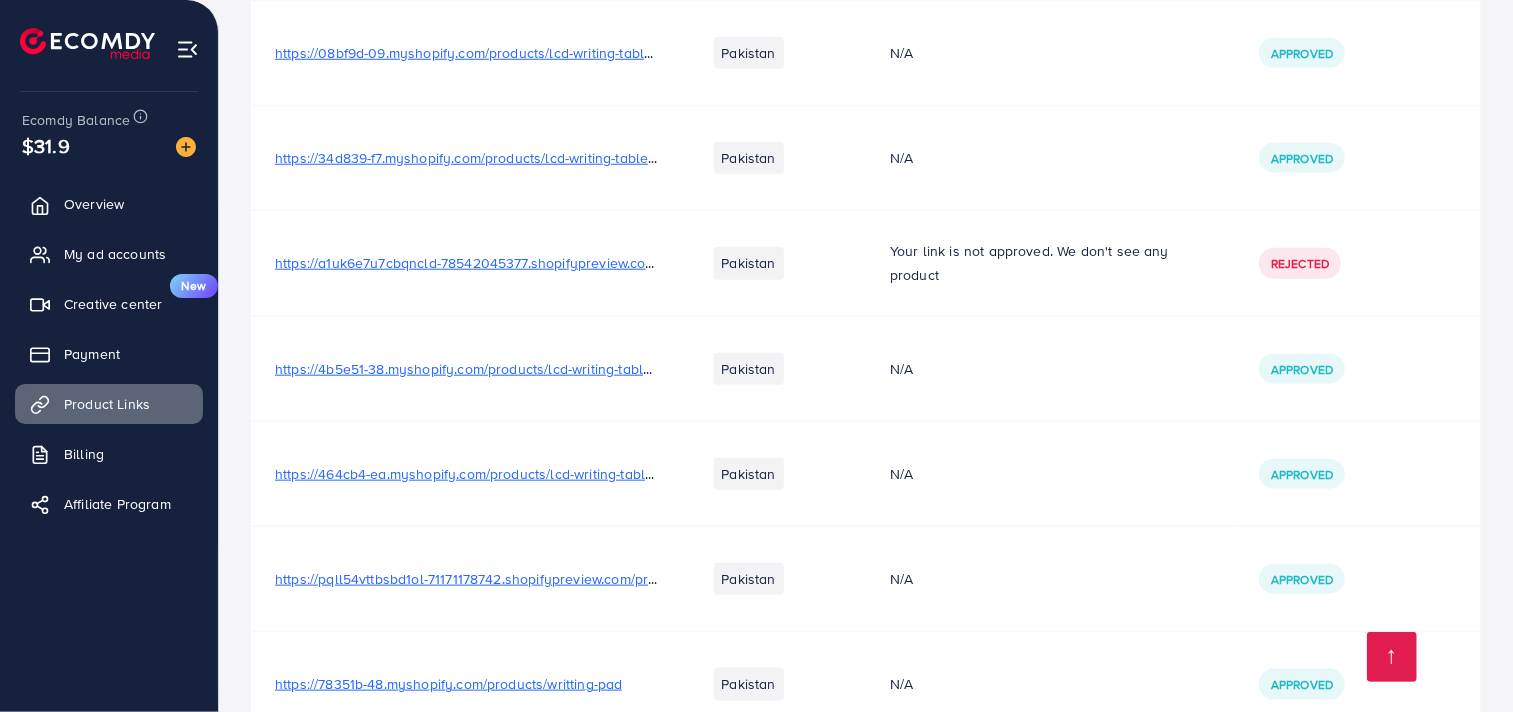 scroll, scrollTop: 0, scrollLeft: 0, axis: both 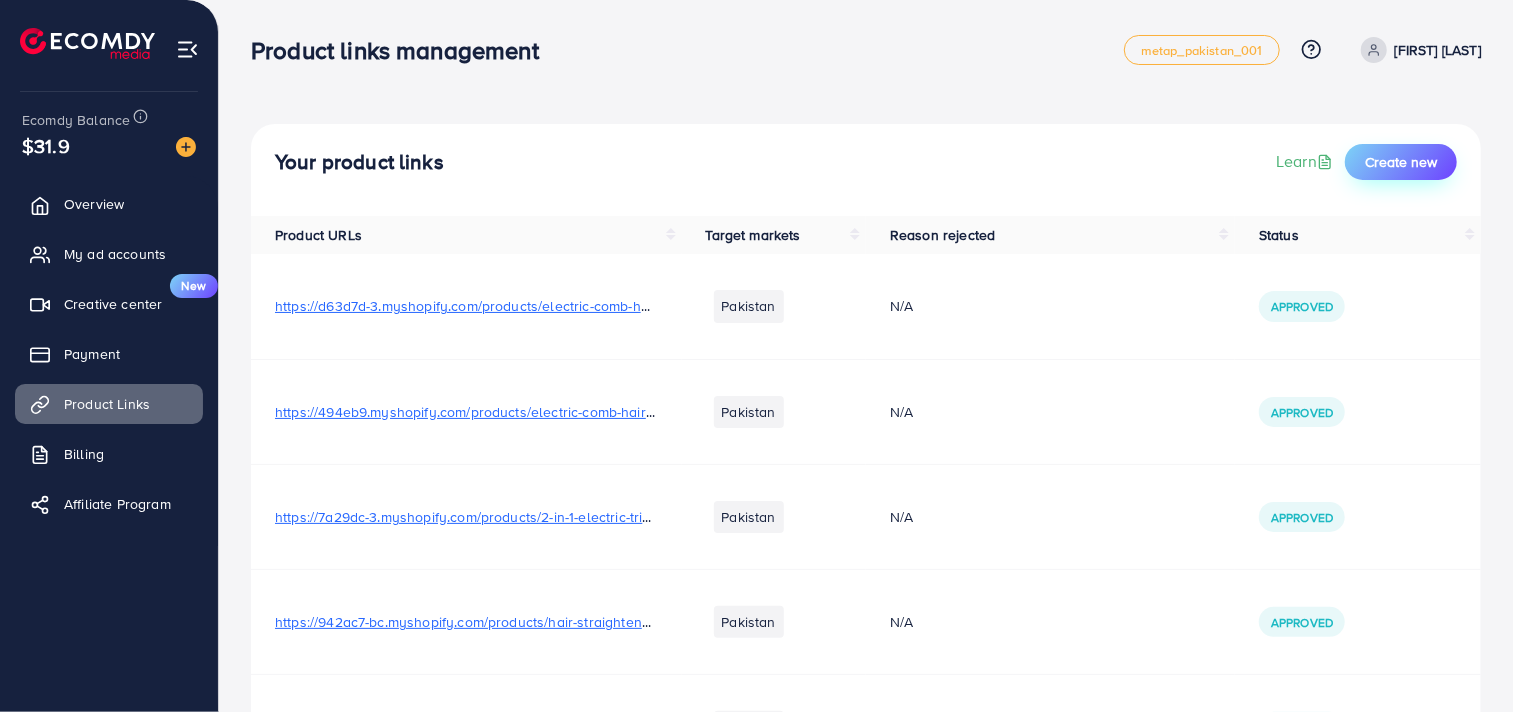 click on "Create new" at bounding box center (1401, 162) 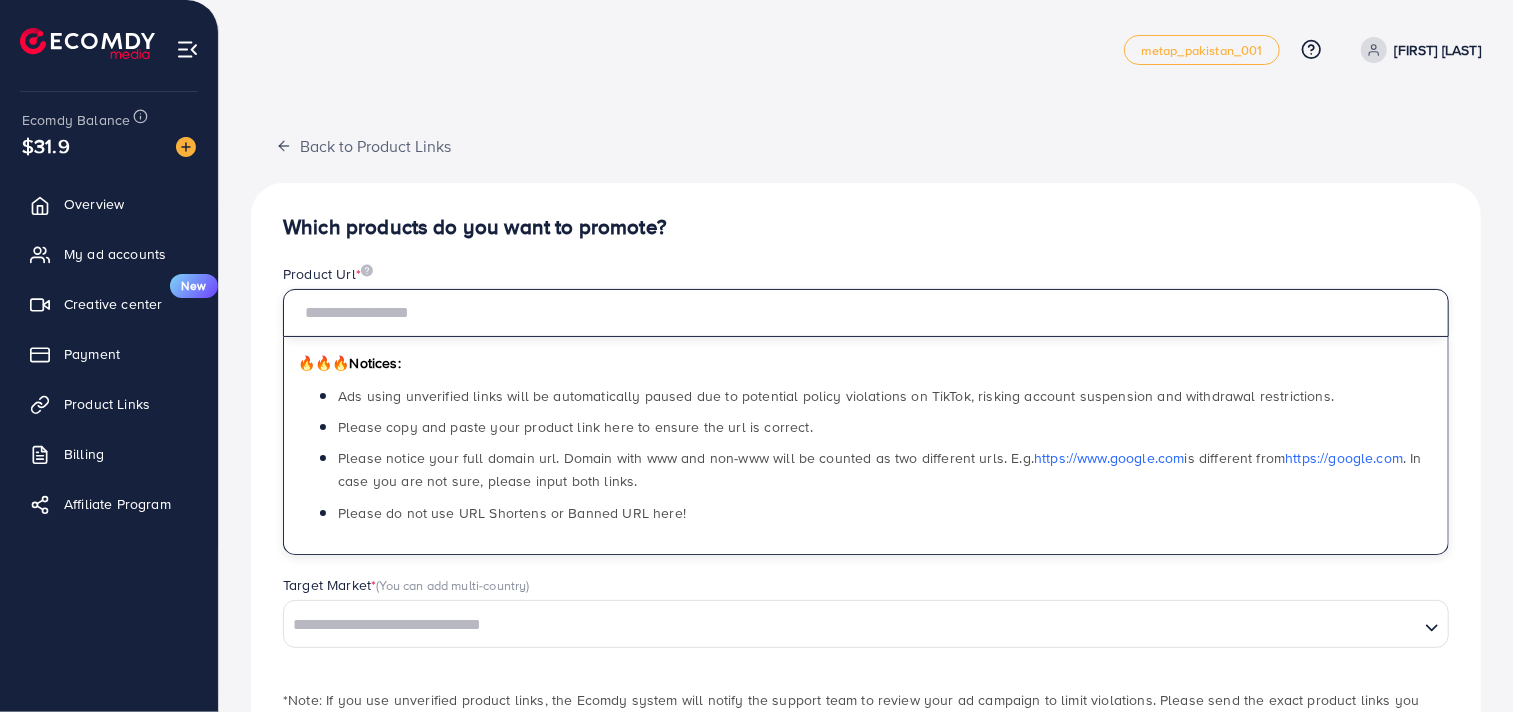 click at bounding box center [866, 313] 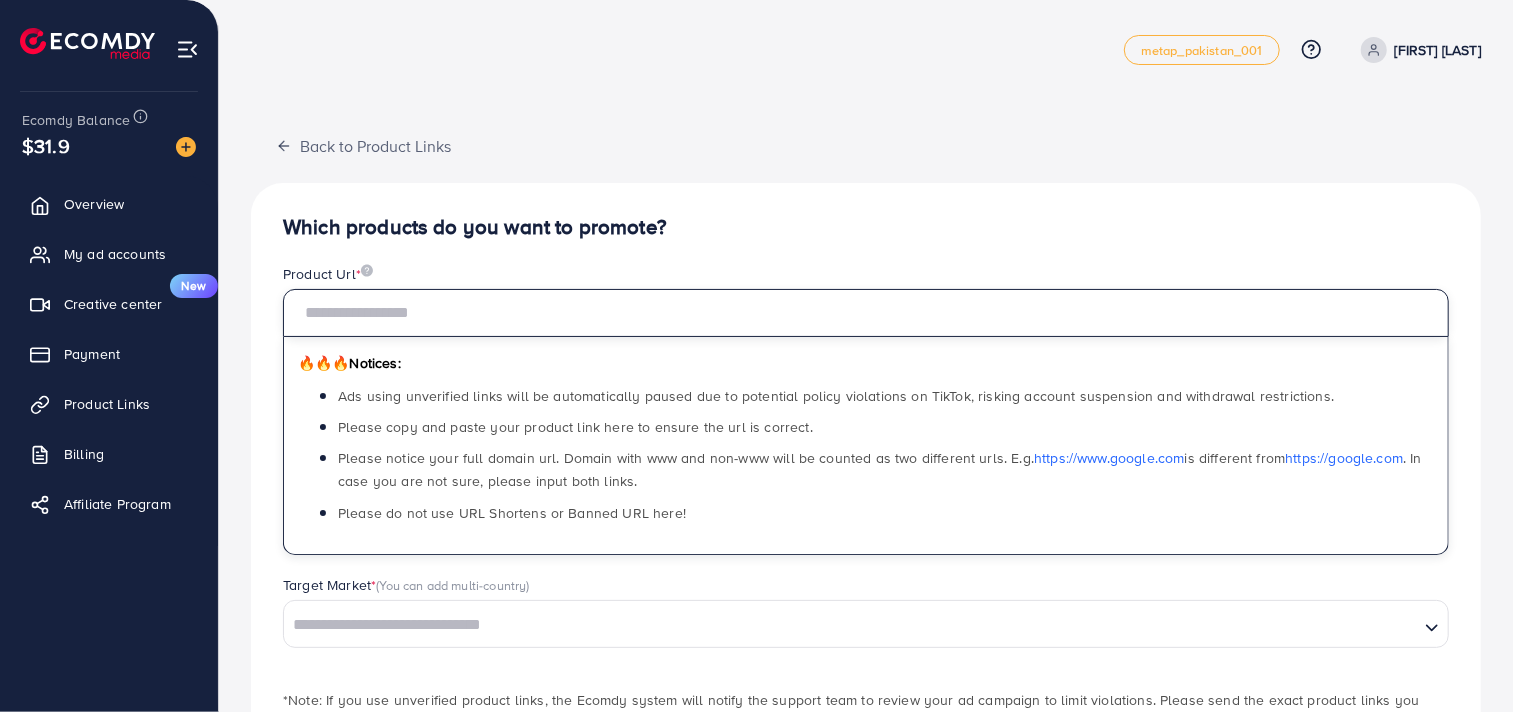 paste on "**********" 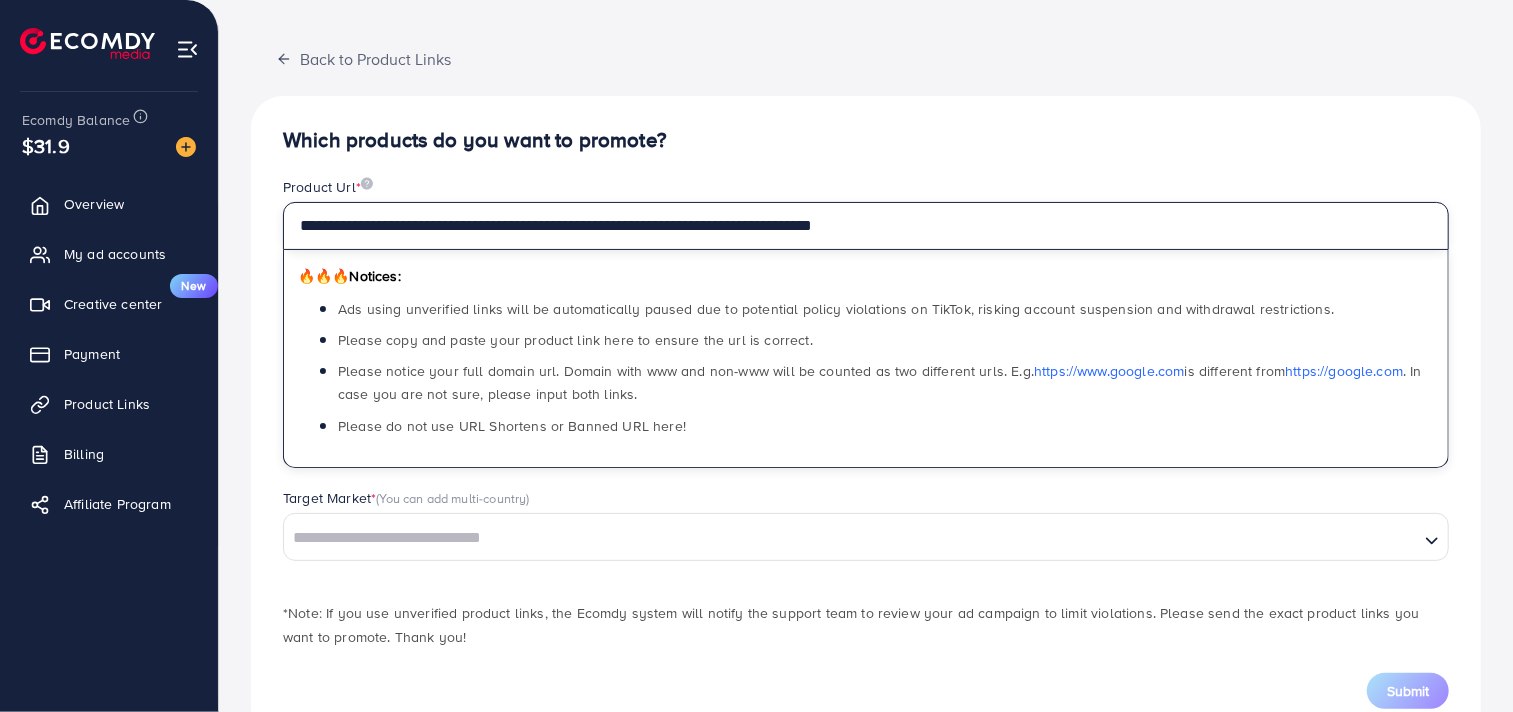 scroll, scrollTop: 148, scrollLeft: 0, axis: vertical 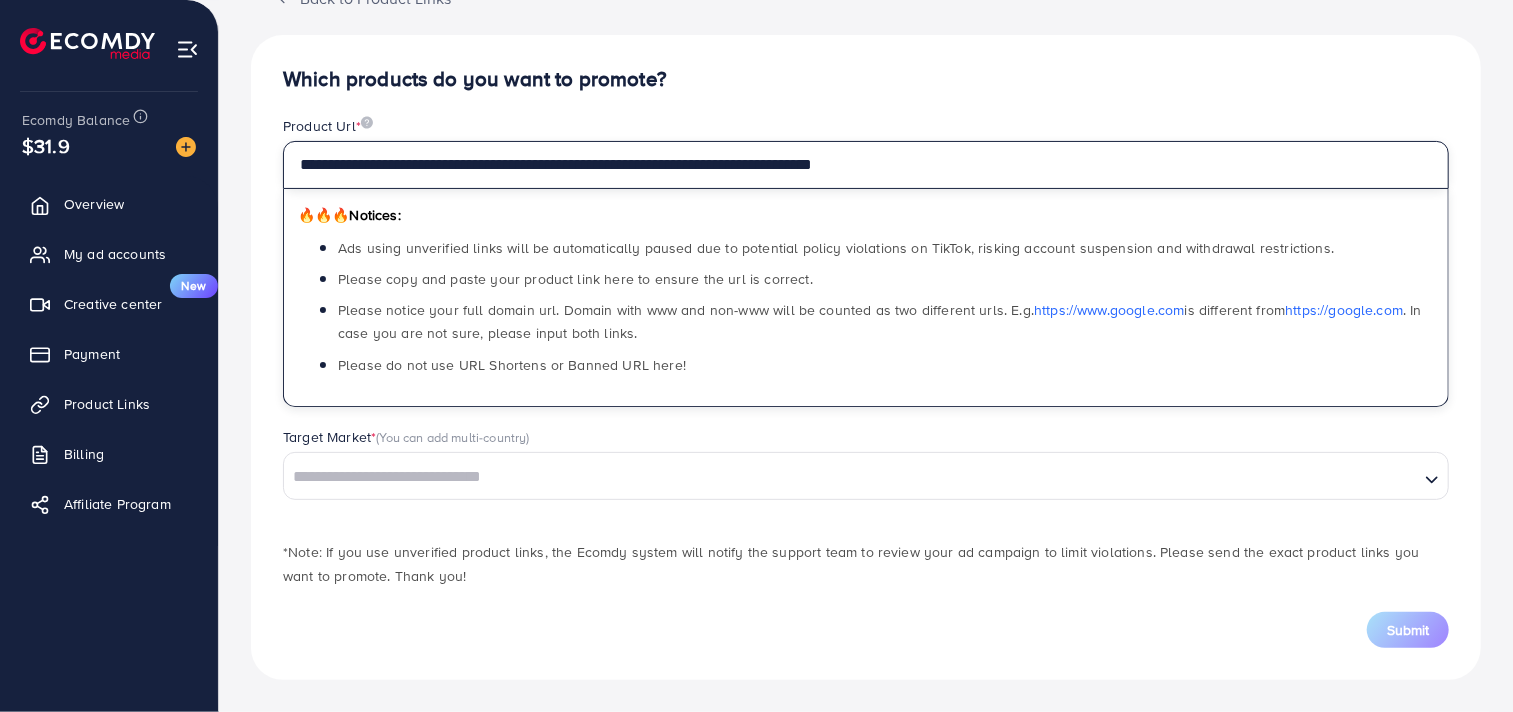 type on "**********" 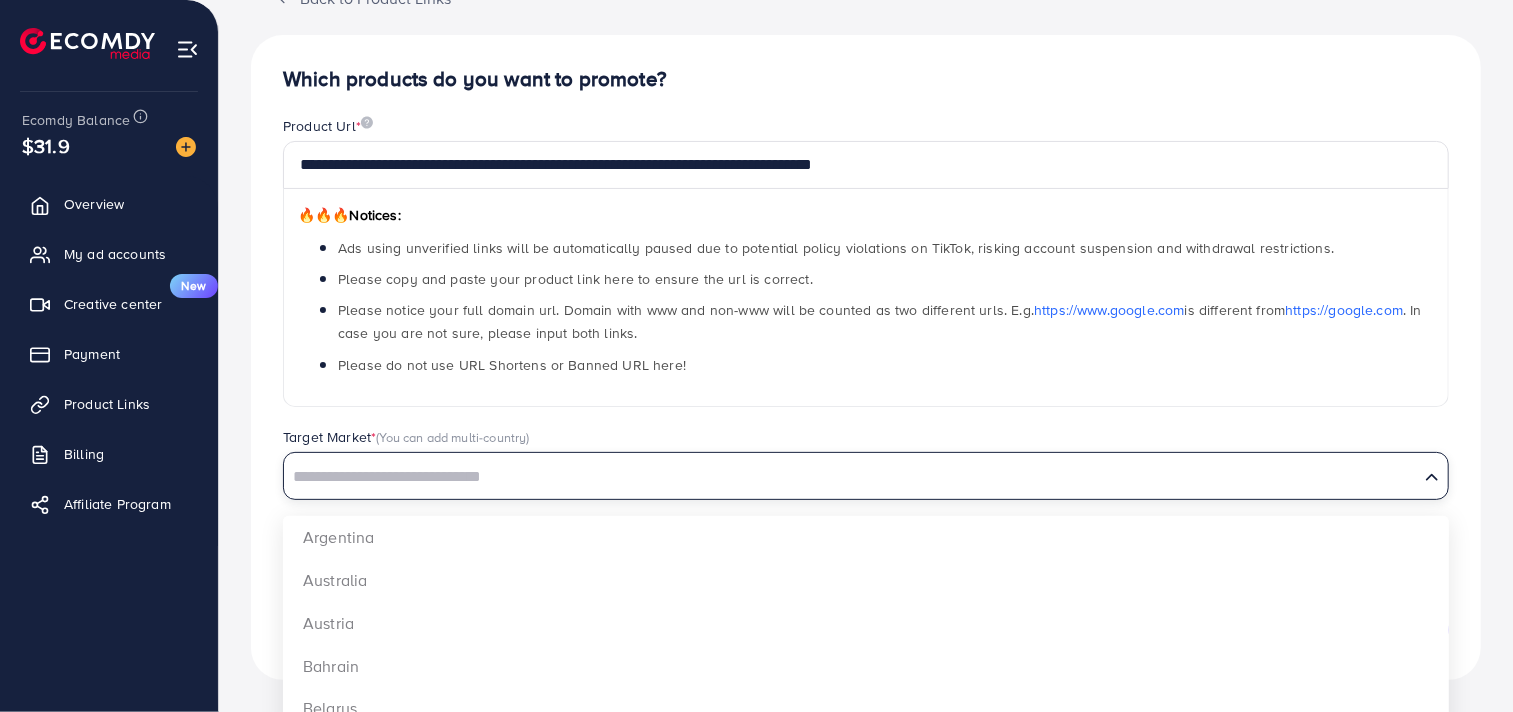 click at bounding box center [851, 477] 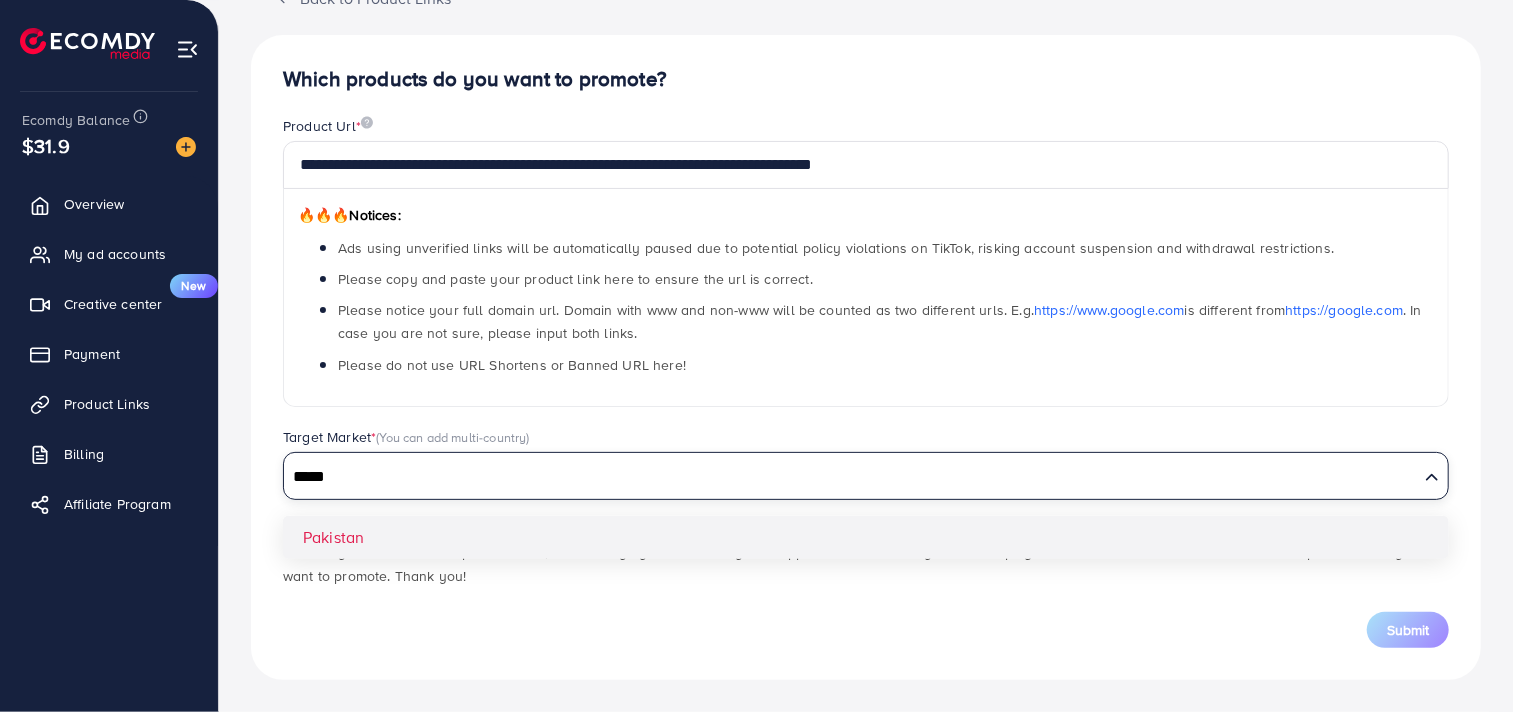 type on "*****" 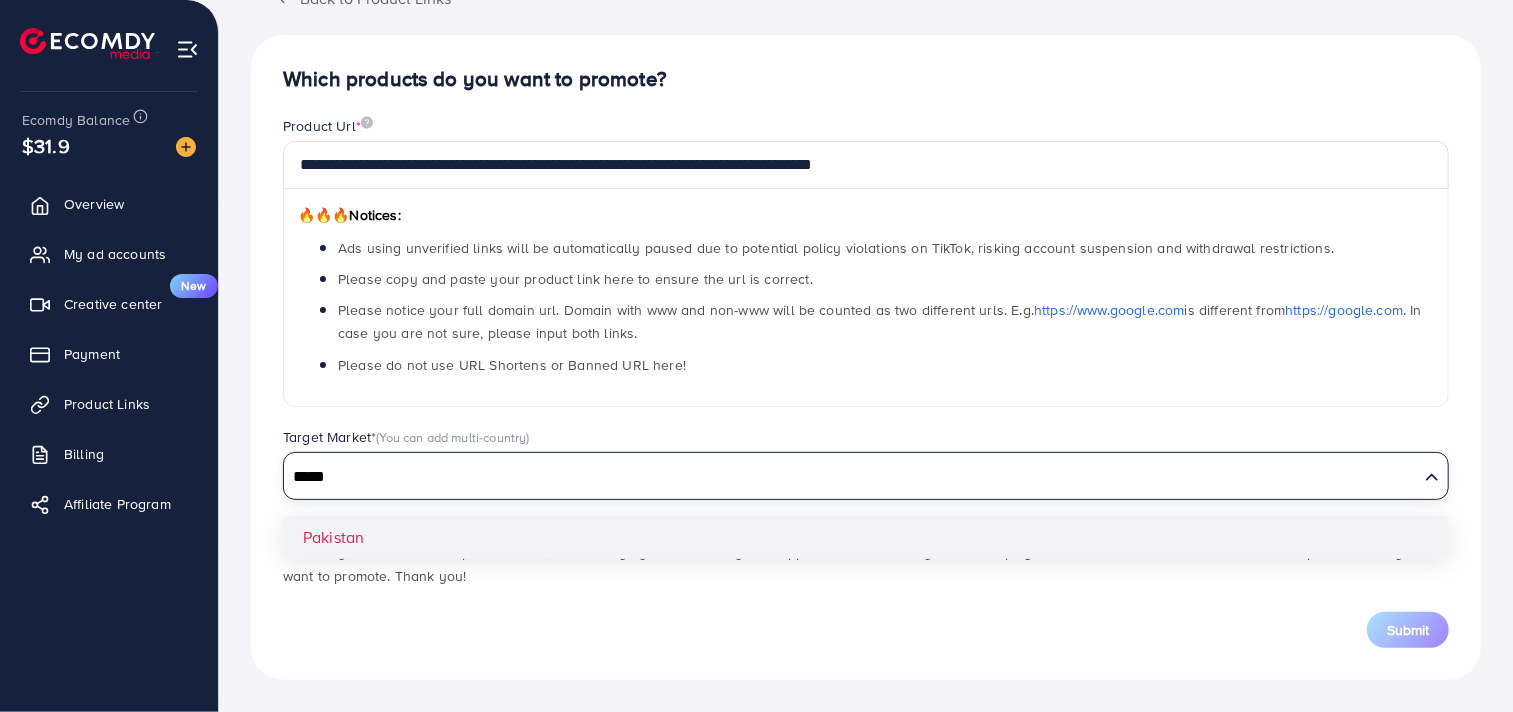 type 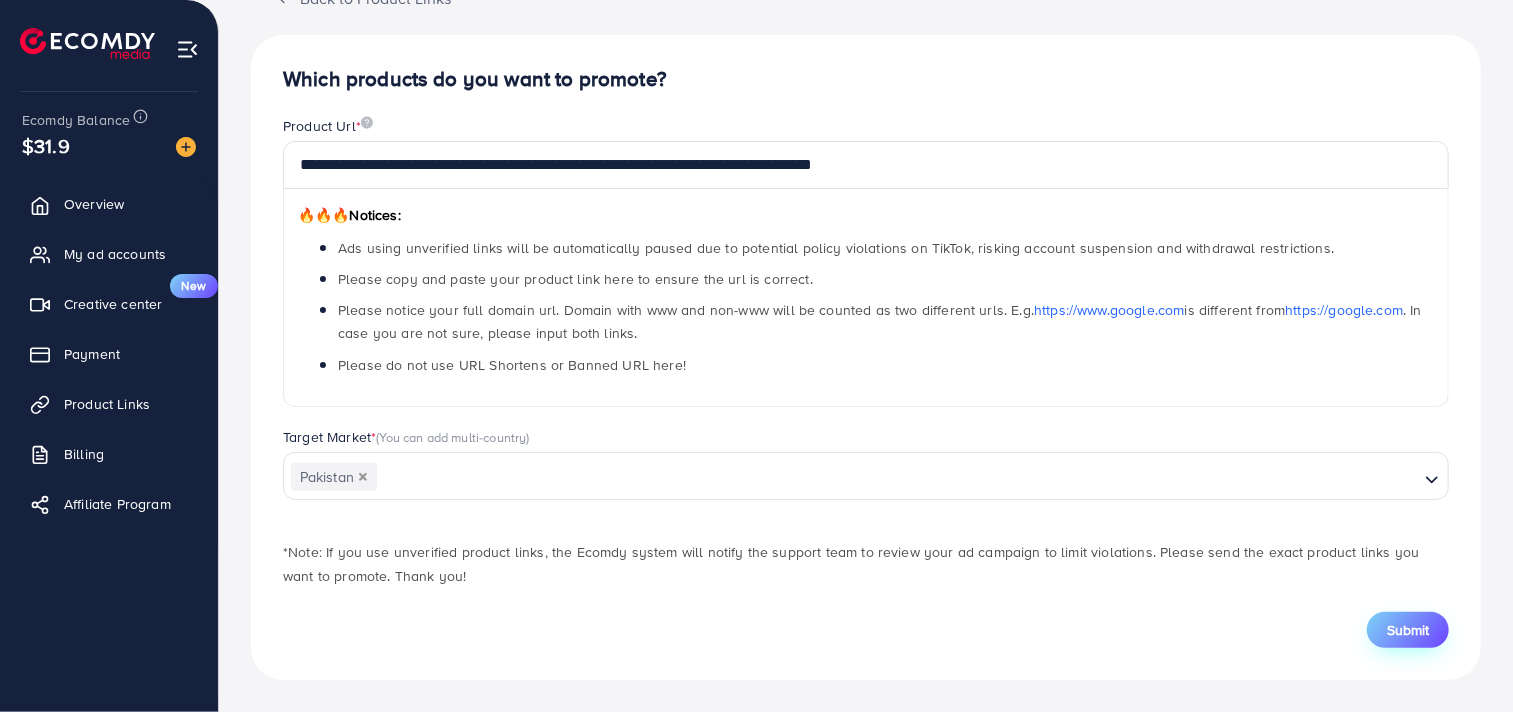 click on "Submit" at bounding box center [1408, 630] 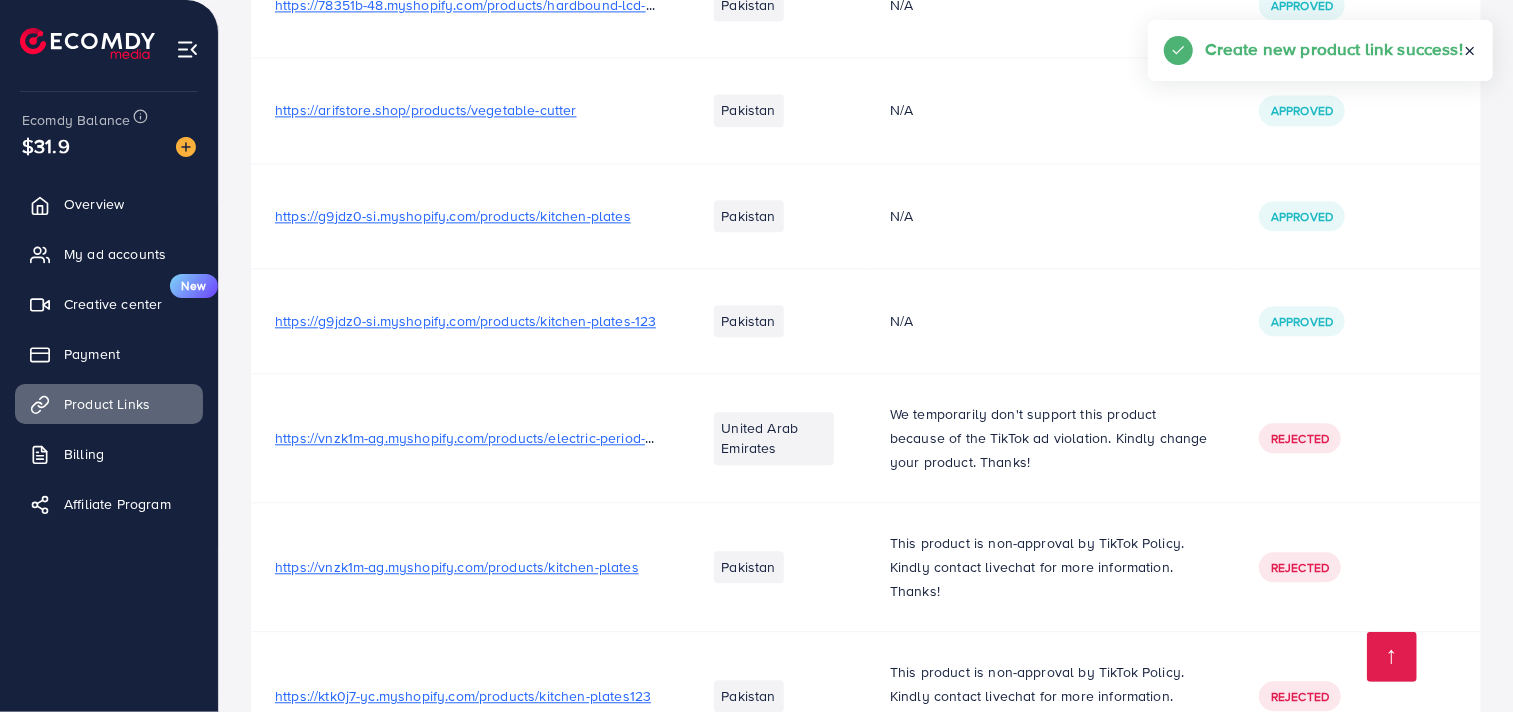scroll, scrollTop: 4503, scrollLeft: 0, axis: vertical 